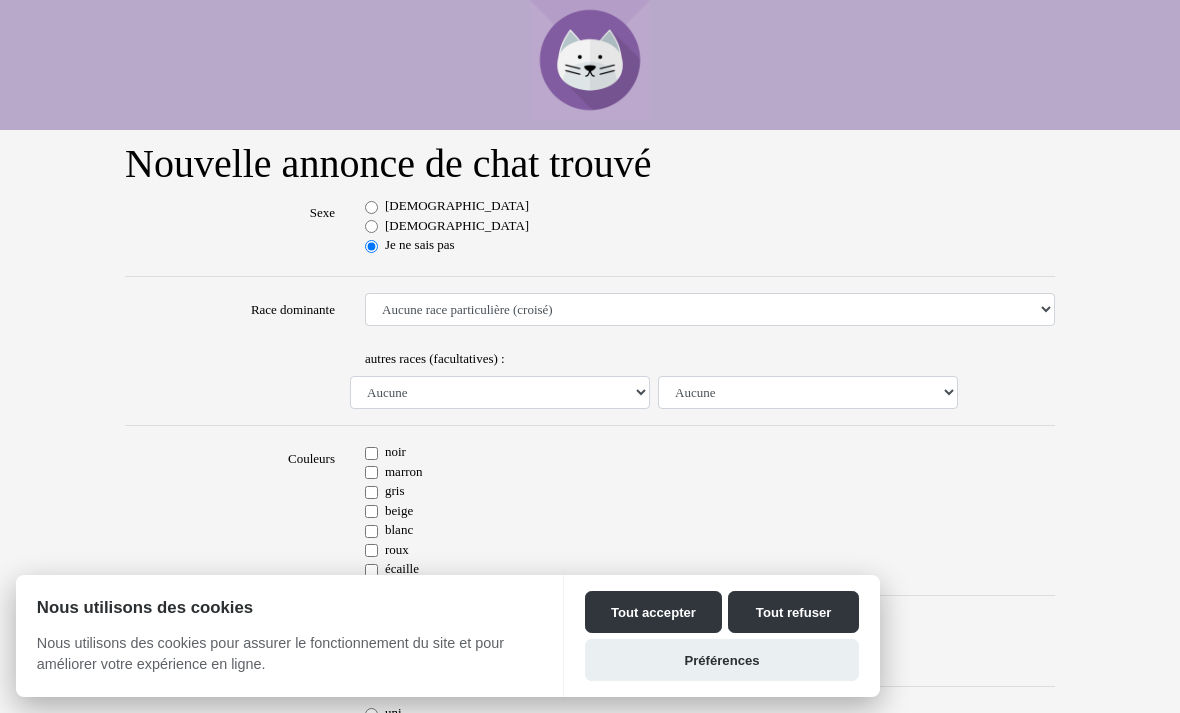 scroll, scrollTop: 0, scrollLeft: 0, axis: both 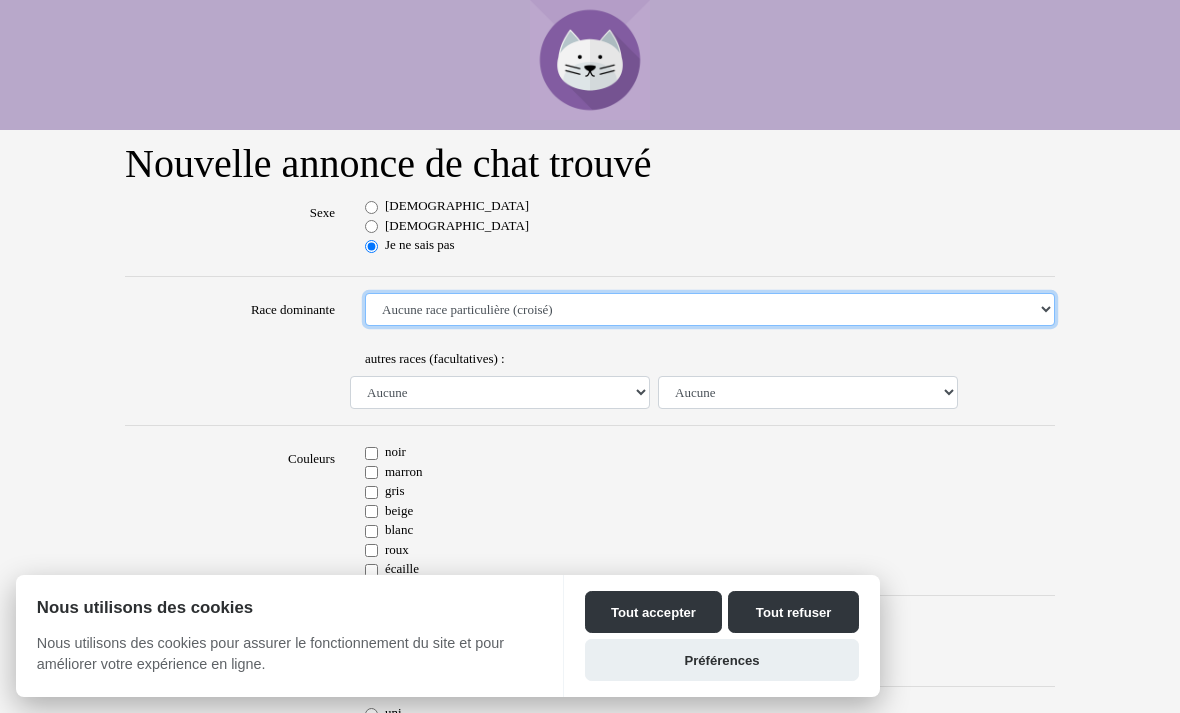 click on "Aucune race particulière (croisé)
Abyssin Américain à poil dur American Bobtail American Shorthair Angora Turc Balinais Bengal Bleu Russe Bombay British Shorthair Burmese Chartreux Chat de gouttière Chat des bois Norvégiens Chat du Sri Lanka Chat sacré de Birmanie Commun Cornish rex Devon rex Européen Exotic Shorthair Himalayan Korat Maine Coon Mandarin Norvégien Ocicat Oriental Persan Ragdoll Rex Selkirk Scottish Fold Siamois Sibérien Somali Sphynx" at bounding box center (710, 310) 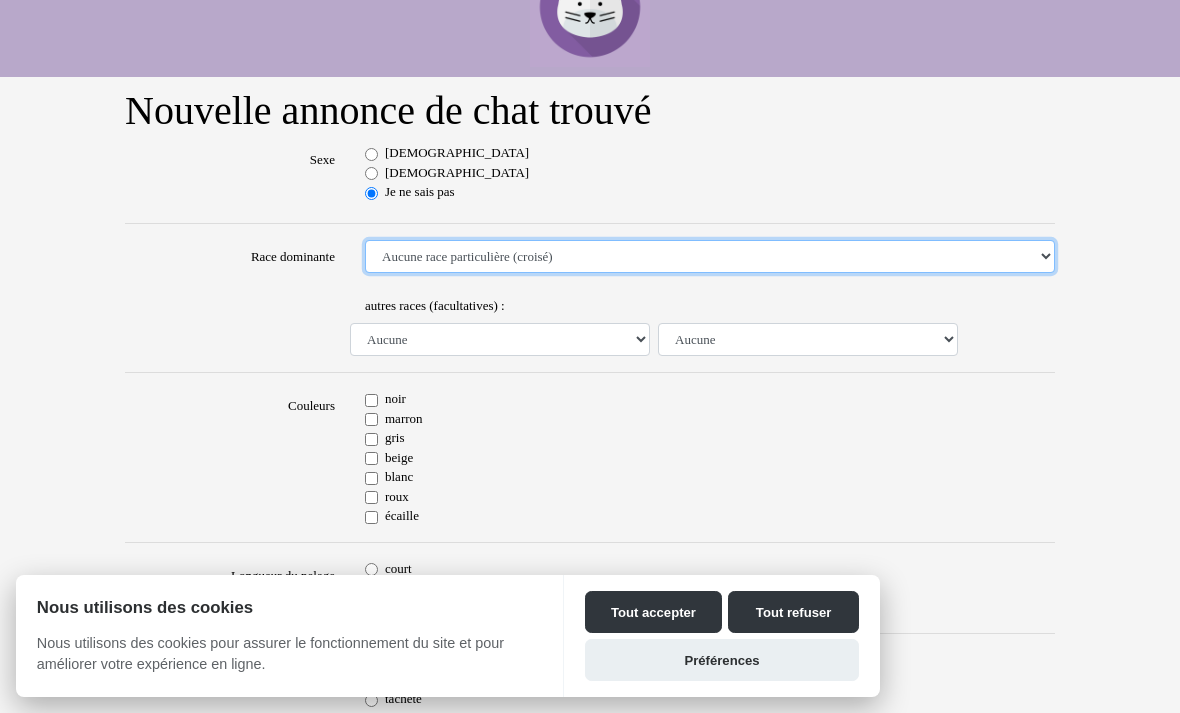 scroll, scrollTop: 54, scrollLeft: 0, axis: vertical 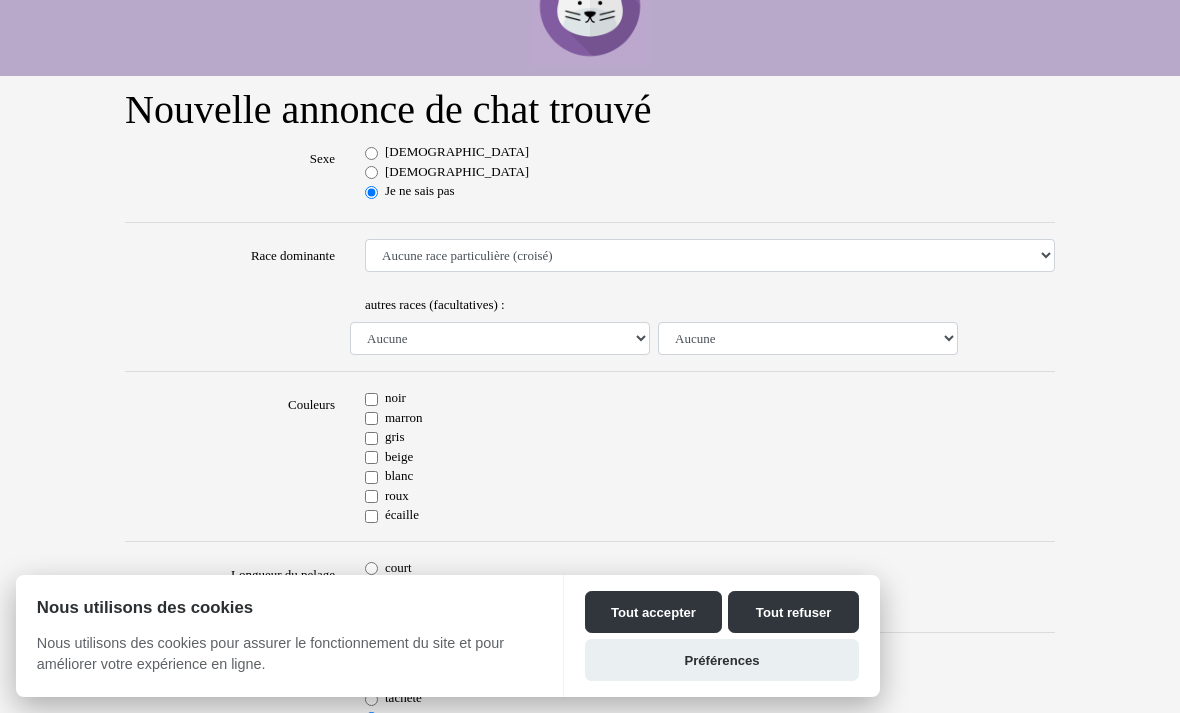 click on "noir" at bounding box center [371, 399] 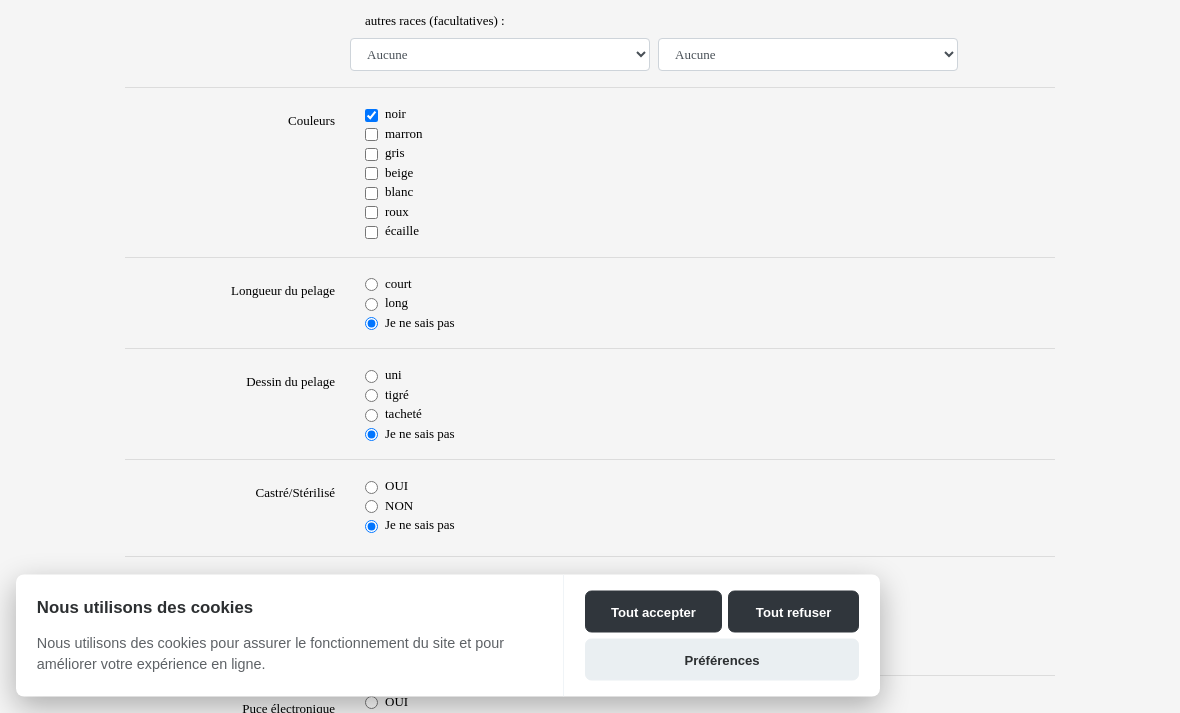 scroll, scrollTop: 346, scrollLeft: 0, axis: vertical 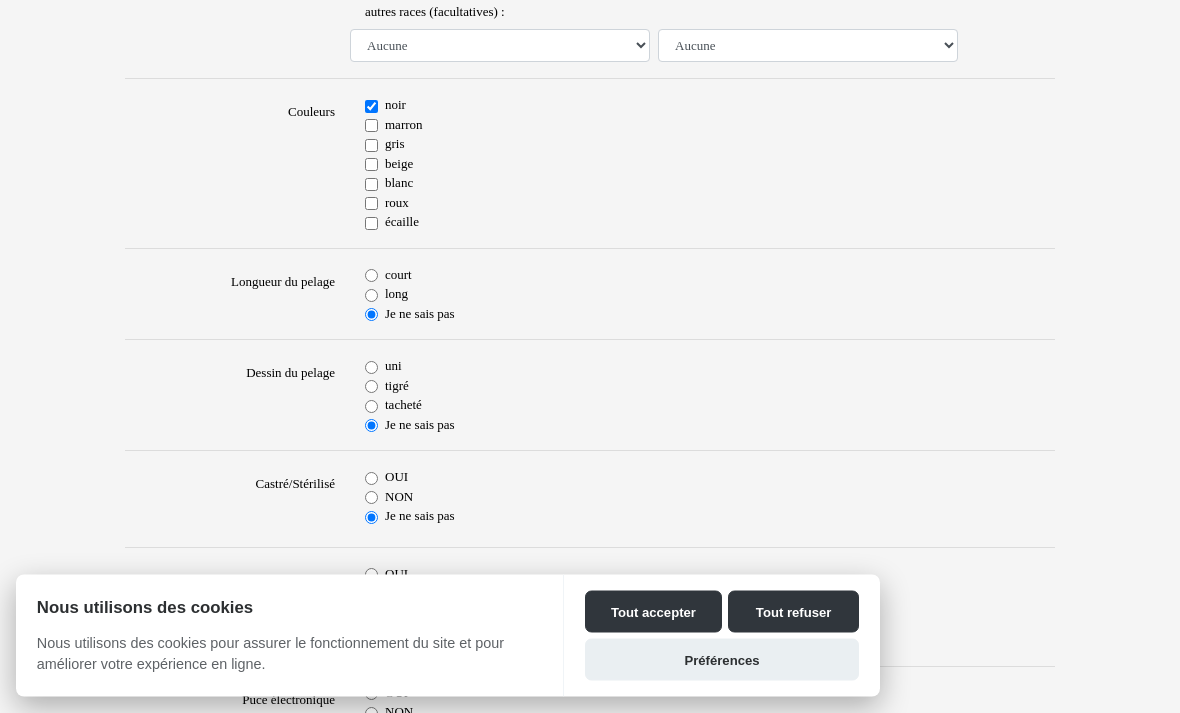 click on "uni" at bounding box center [371, 368] 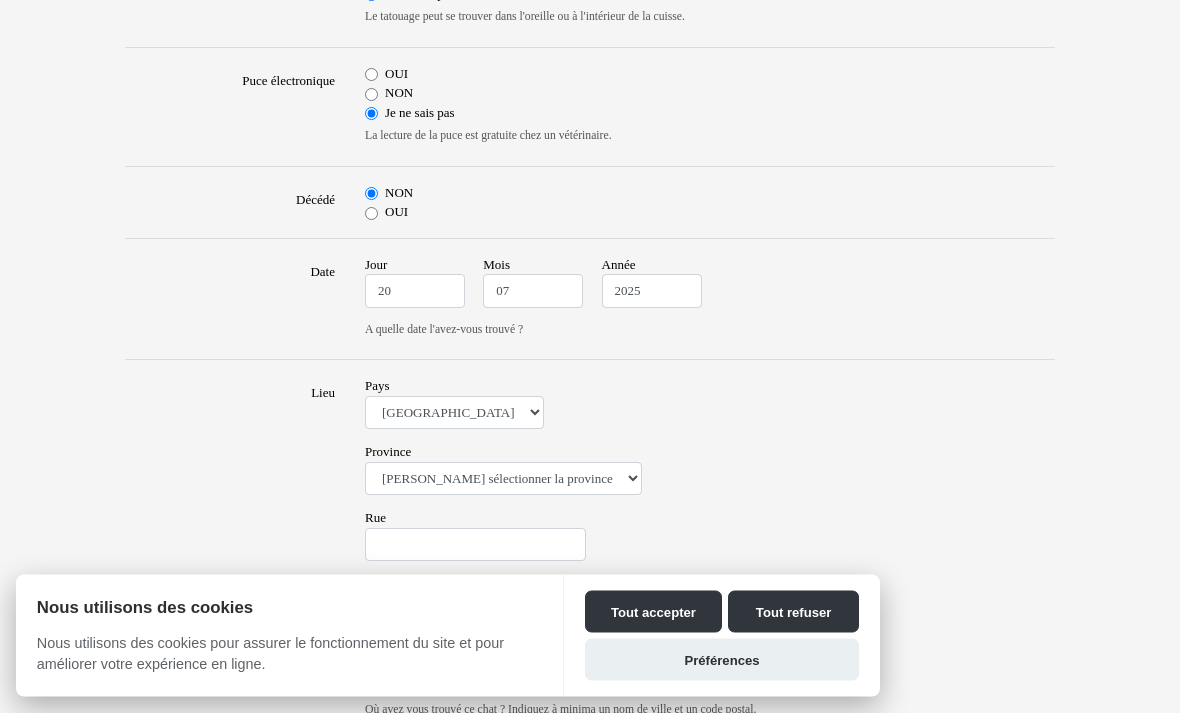 scroll, scrollTop: 967, scrollLeft: 0, axis: vertical 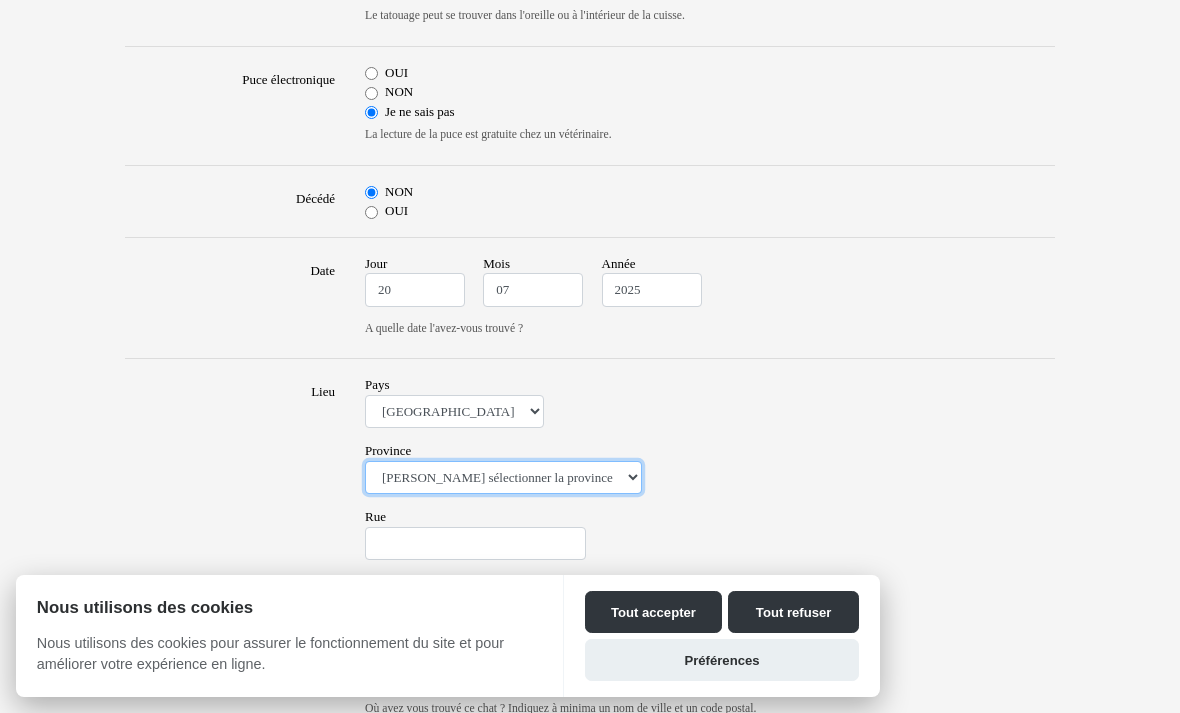click on "Veuillez sélectionner la province AB - [GEOGRAPHIC_DATA] [GEOGRAPHIC_DATA] - [GEOGRAPHIC_DATA] IPE - [GEOGRAPHIC_DATA] MB - [GEOGRAPHIC_DATA] [GEOGRAPHIC_DATA] - [GEOGRAPHIC_DATA] [GEOGRAPHIC_DATA] - [GEOGRAPHIC_DATA] [GEOGRAPHIC_DATA] - [GEOGRAPHIC_DATA] [GEOGRAPHIC_DATA] - [GEOGRAPHIC_DATA] - [GEOGRAPHIC_DATA] [GEOGRAPHIC_DATA] - [GEOGRAPHIC_DATA] [GEOGRAPHIC_DATA] - [GEOGRAPHIC_DATA] [GEOGRAPHIC_DATA] - [GEOGRAPHIC_DATA] [GEOGRAPHIC_DATA] - [GEOGRAPHIC_DATA]" at bounding box center [503, 478] 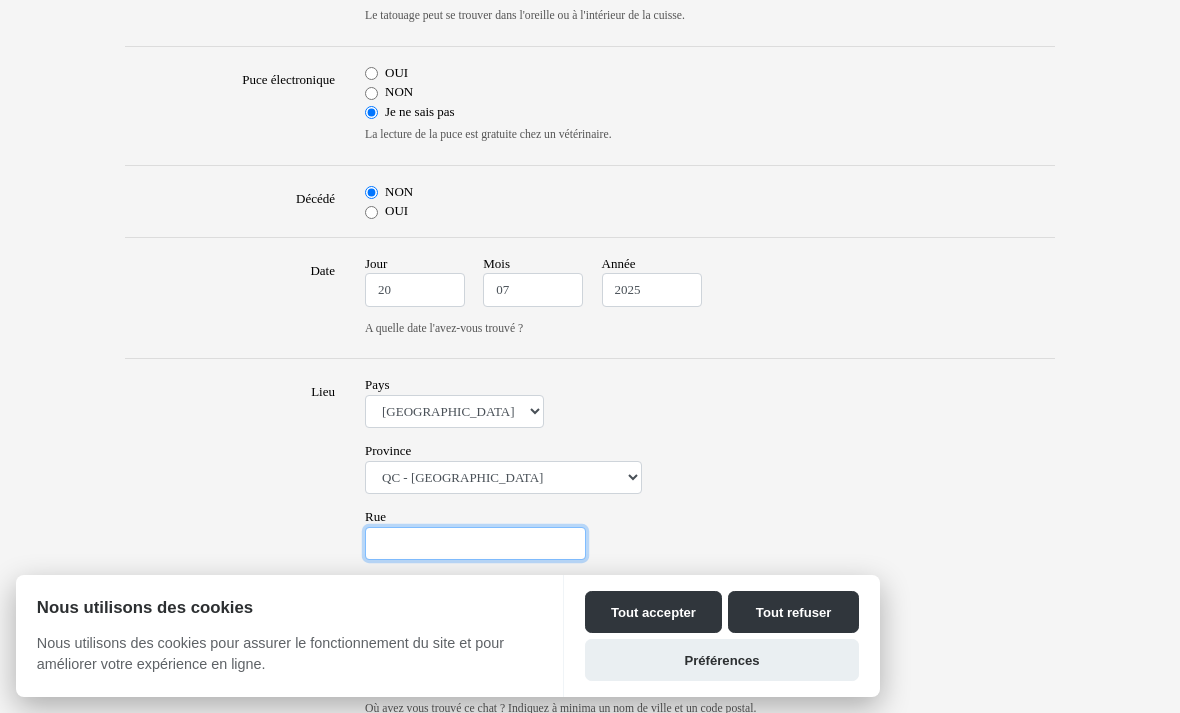 click on "Rue" at bounding box center (475, 544) 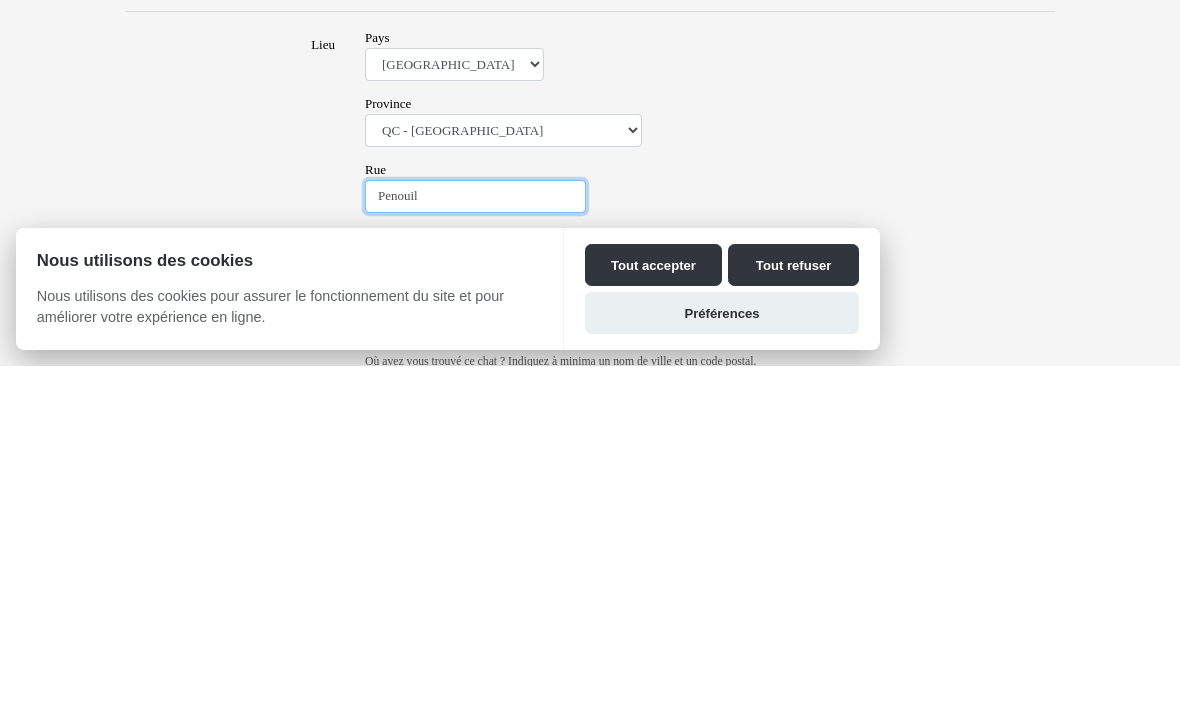 type on "Penouil" 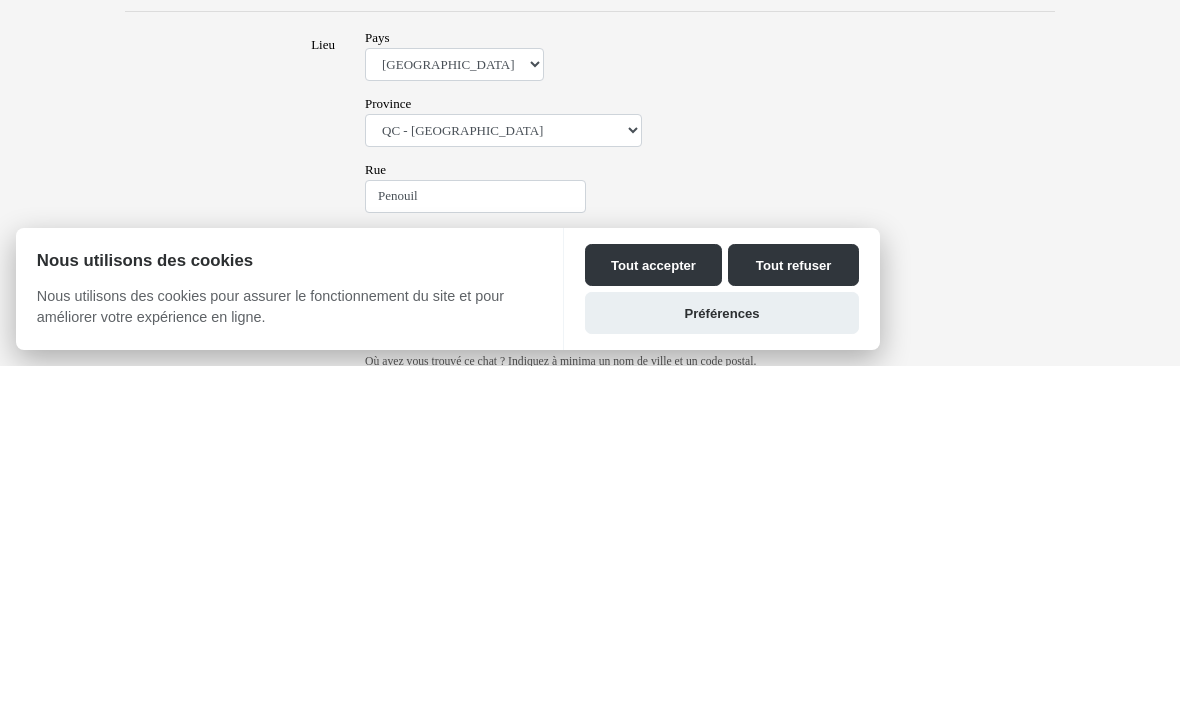 click on "Tout accepter" at bounding box center (653, 612) 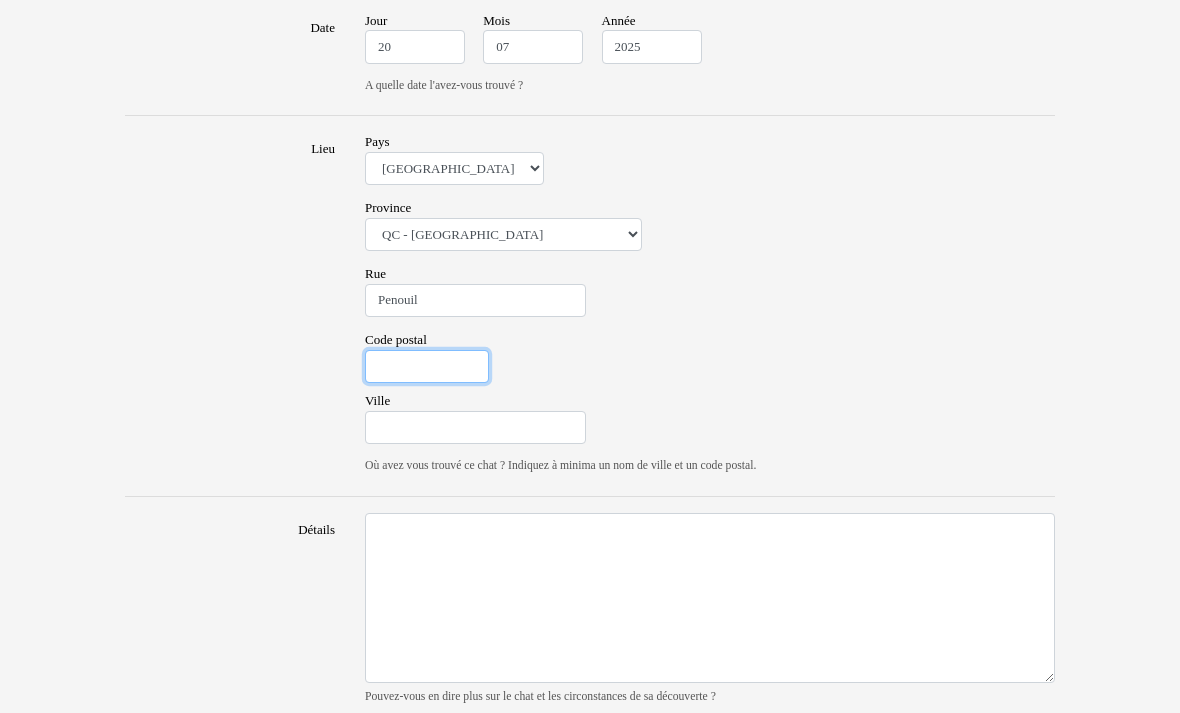 click on "Code postal" at bounding box center (427, 367) 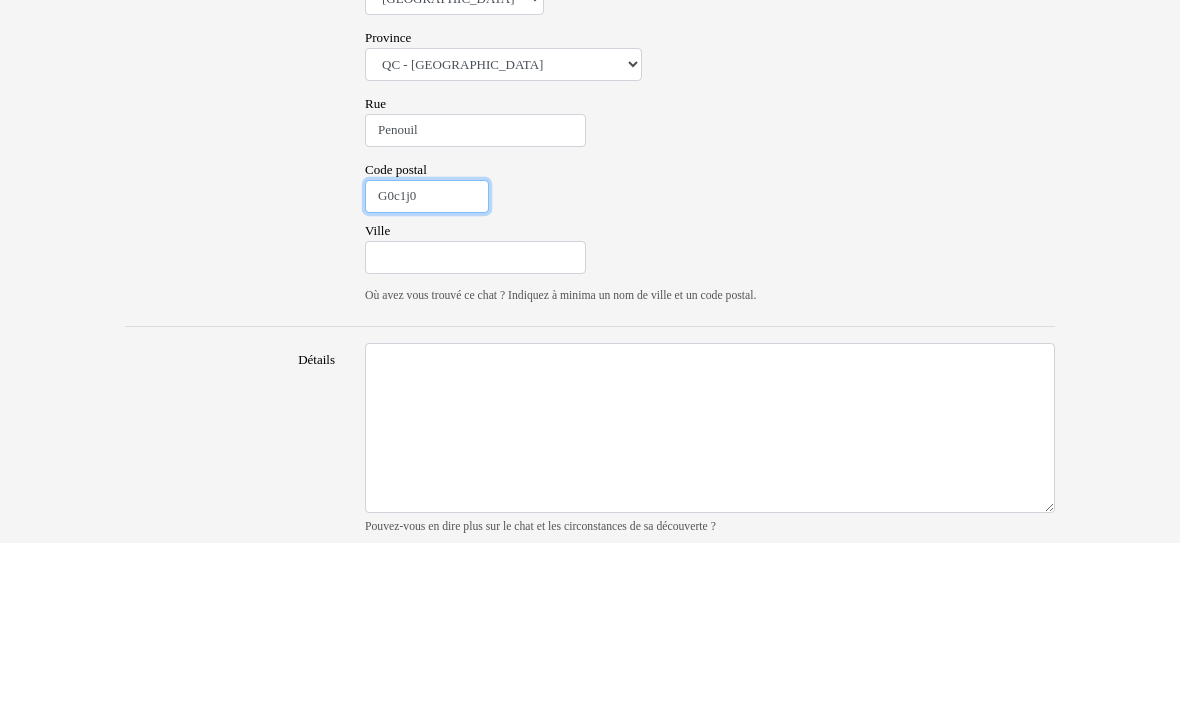type on "G0c1j0" 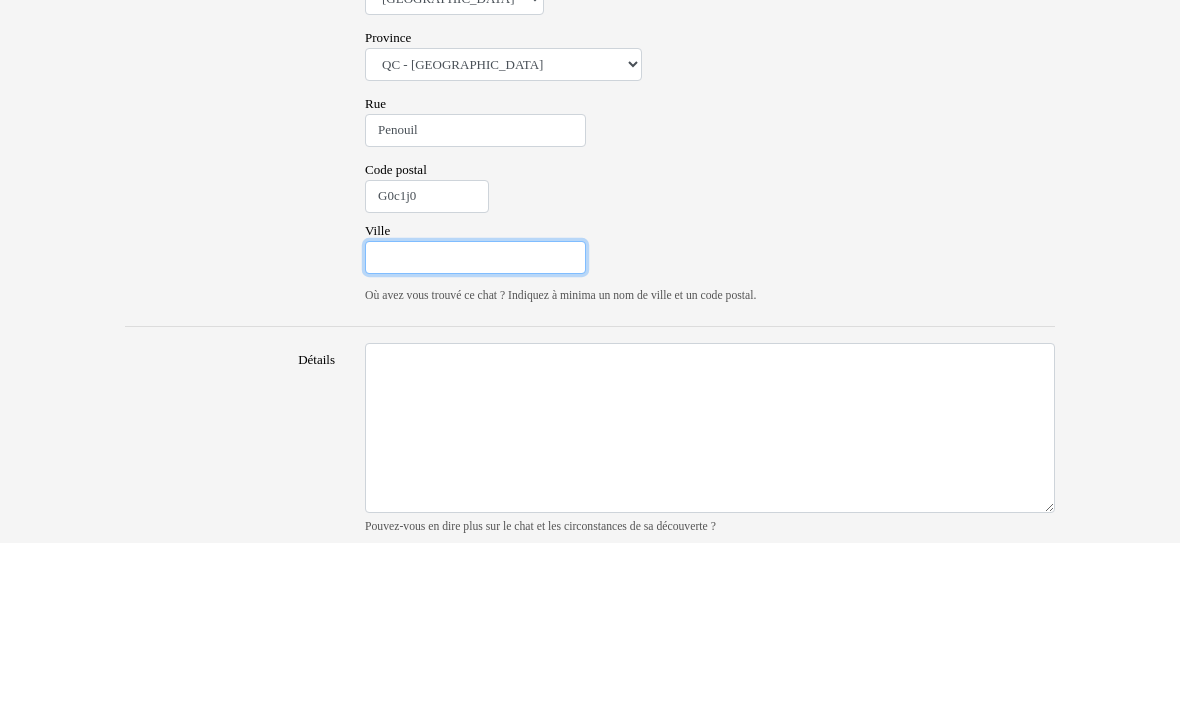 click on "Ville" at bounding box center (475, 428) 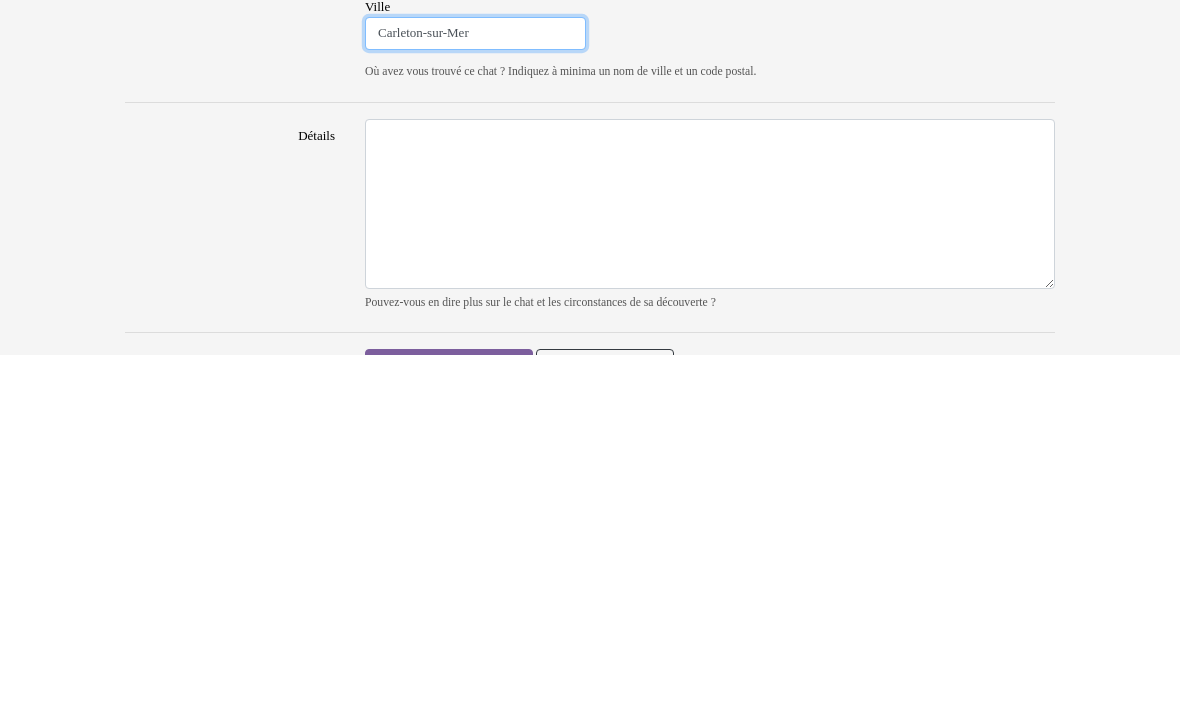 scroll, scrollTop: 1274, scrollLeft: 0, axis: vertical 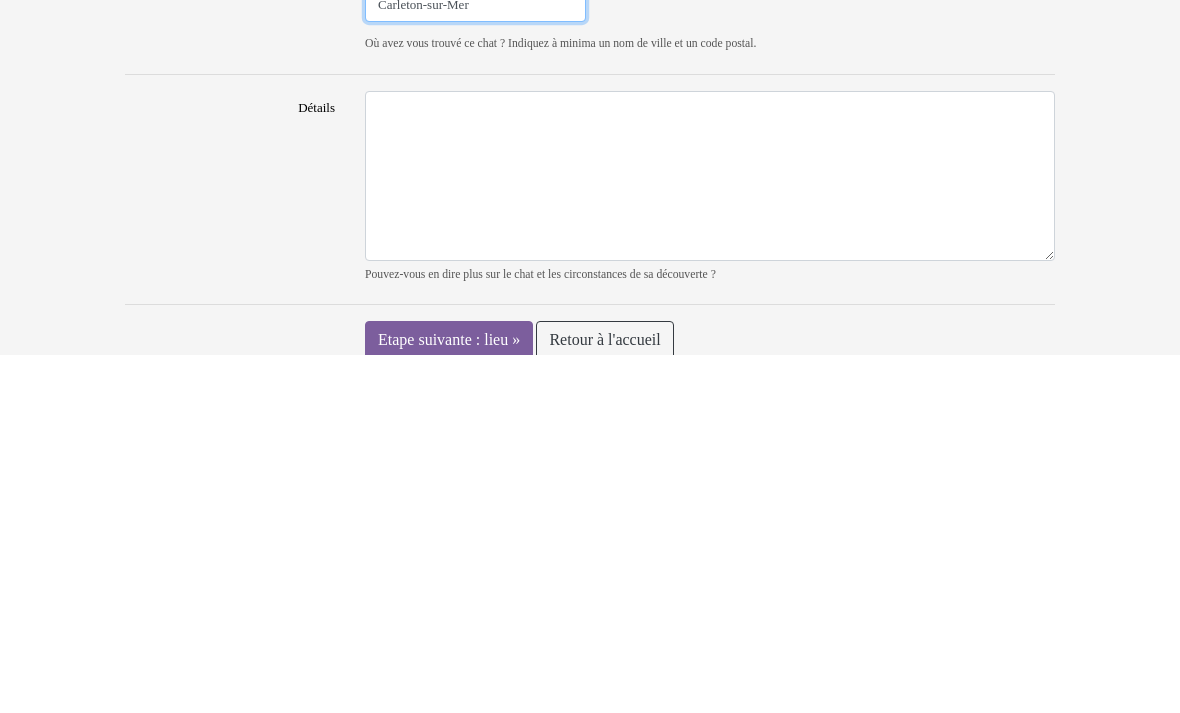 type on "Carleton-sur-Mer" 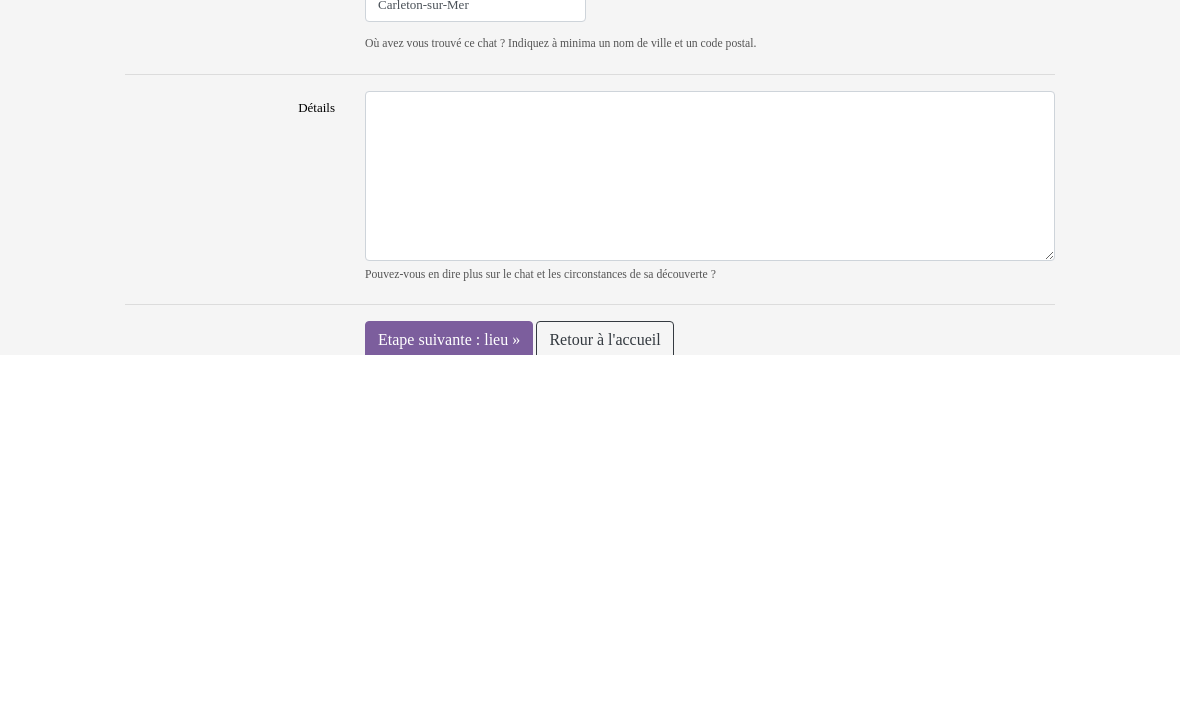 click on "Etape suivante : lieu »" at bounding box center (449, 698) 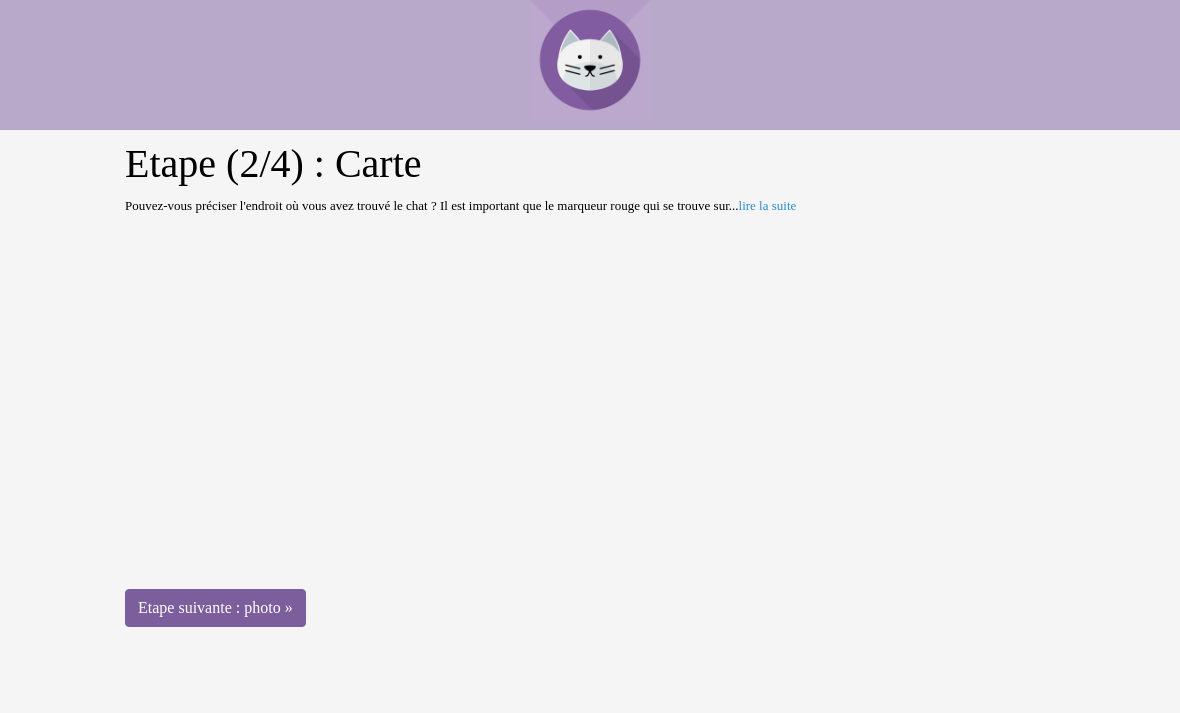 scroll, scrollTop: 0, scrollLeft: 0, axis: both 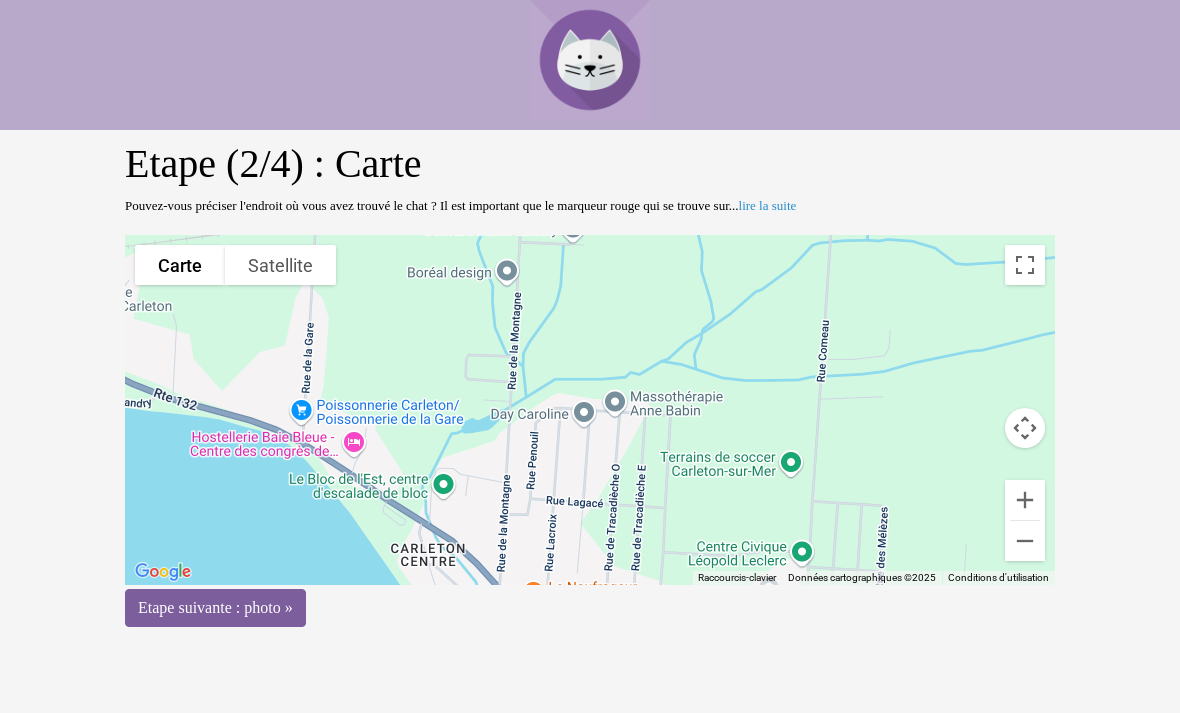 click on "Etape suivante : photo »" at bounding box center (215, 608) 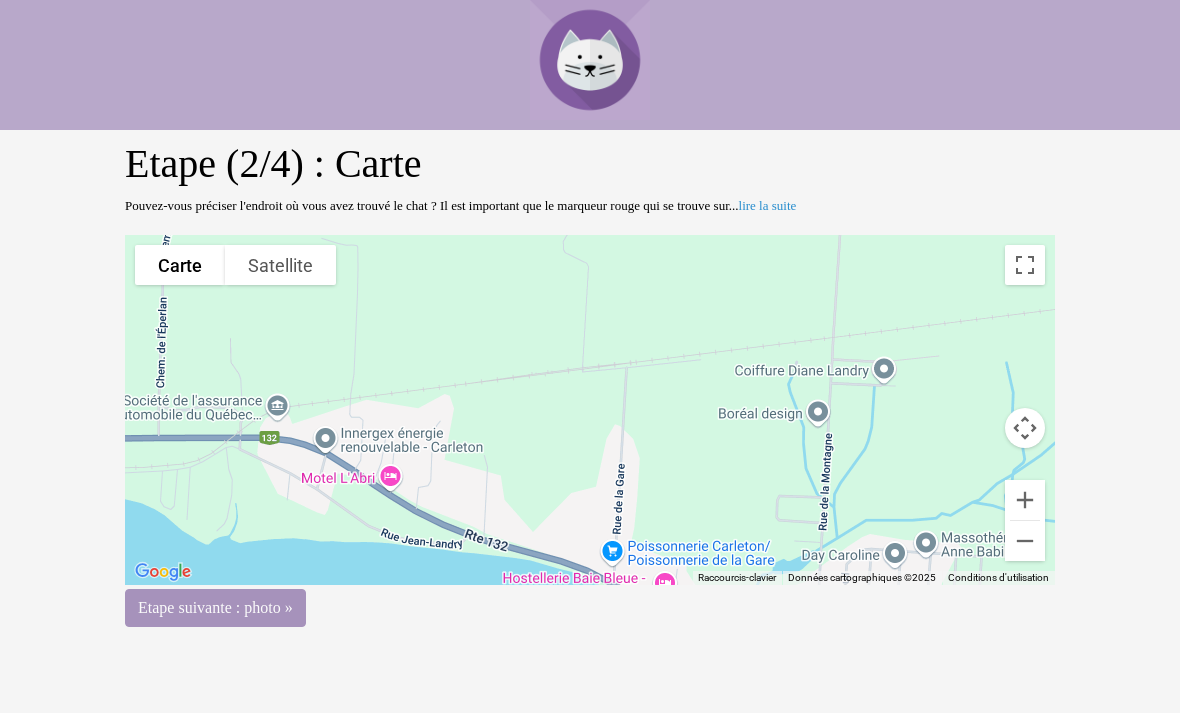 click on "Etape (2/4) : Carte
Pouvez-vous préciser l'endroit où vous avez trouvé le chat ? Il est important que le marqueur rouge qui se trouve sur ...  lire la suite
Pour parcourir la carte avec des gestes tactiles, touchez-la deux fois et maintenez le doigt dessus, puis faites-la glisser. ← Déplacer vers la gauche → Déplacer vers la droite ↑ Déplacer vers le haut ↓ Déplacer vers le bas + Effectuer un zoom avant - Effectuer un zoom arrière Début Sauter vers la gauche par incréments de 75 % Fin Sauter vers la droite par incréments de 75 % Page précédente Sauter vers le haut par incréments de 75 % Page suivante Sauter vers le bas par incréments de 75 % Carte Relief Satellite Étiquettes Raccourcis-clavier Données de la carte Données cartographiques ©2025 200 m" at bounding box center [590, 313] 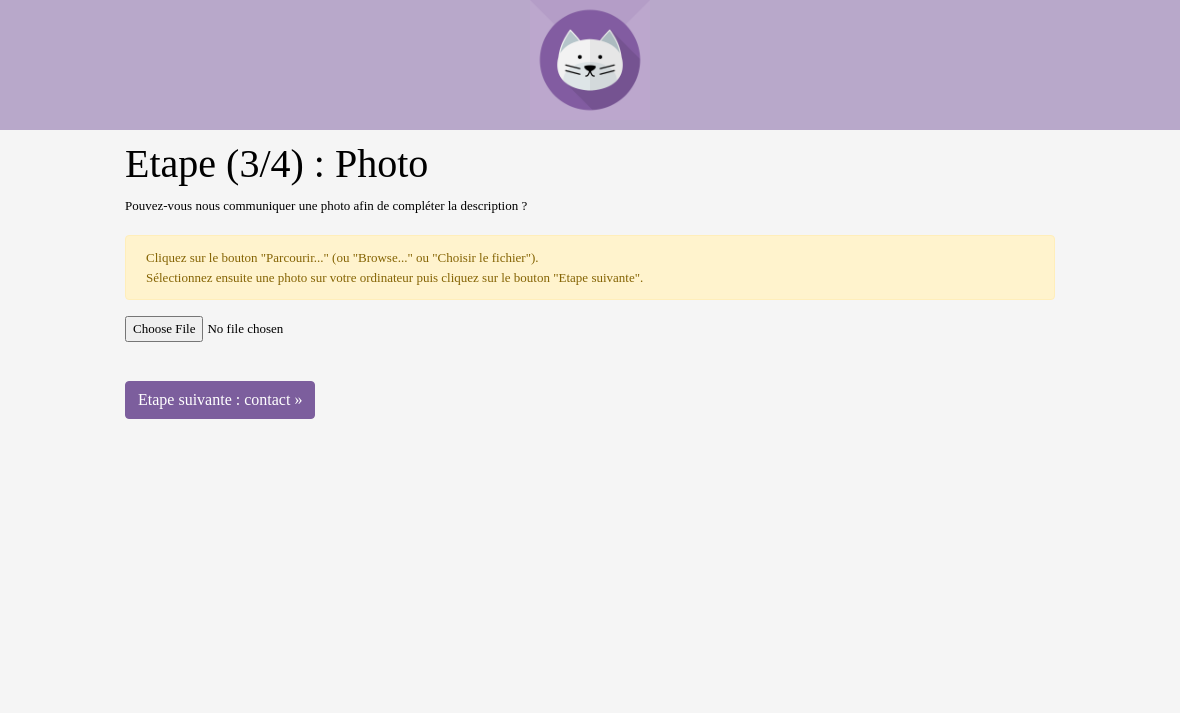 scroll, scrollTop: 0, scrollLeft: 0, axis: both 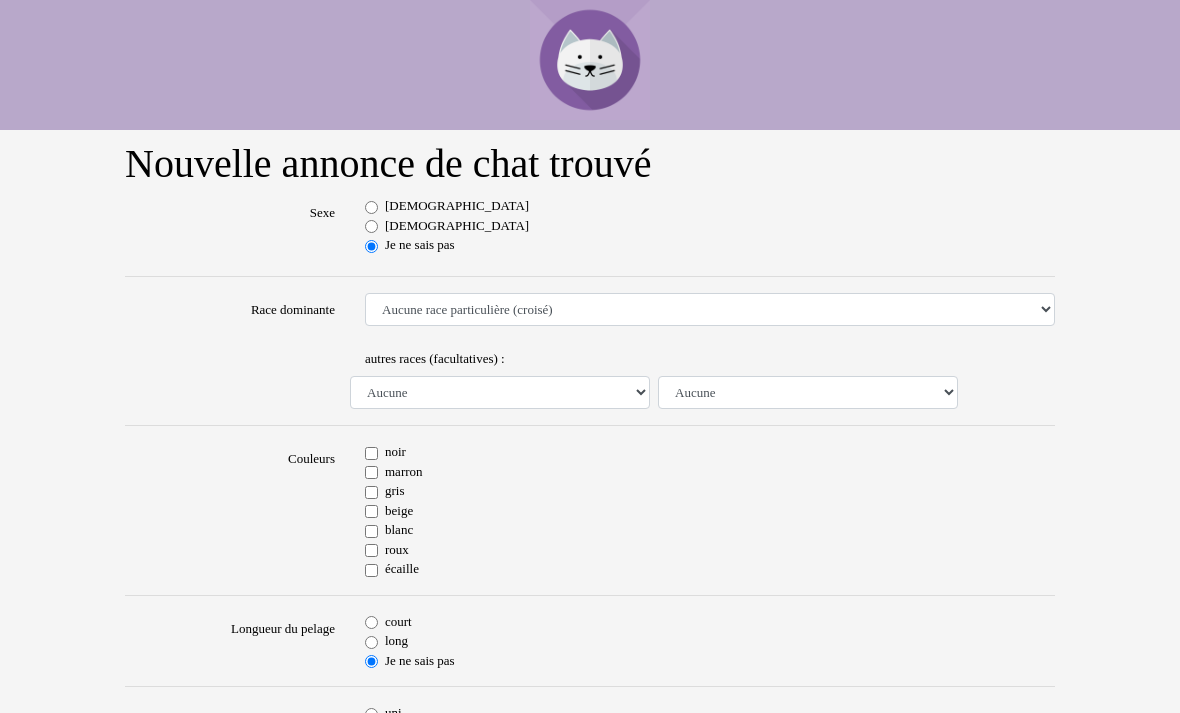 click on "noir
[GEOGRAPHIC_DATA]
gris
beige
blanc
roux
écaille" at bounding box center [710, 510] 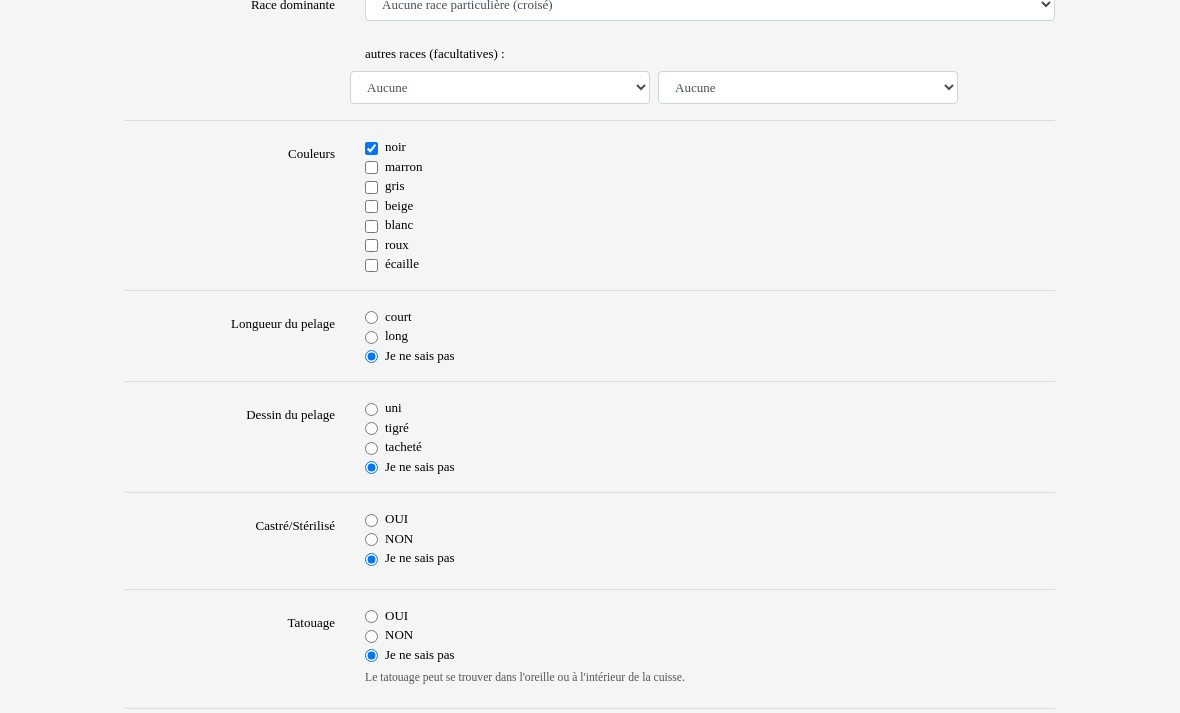 scroll, scrollTop: 306, scrollLeft: 0, axis: vertical 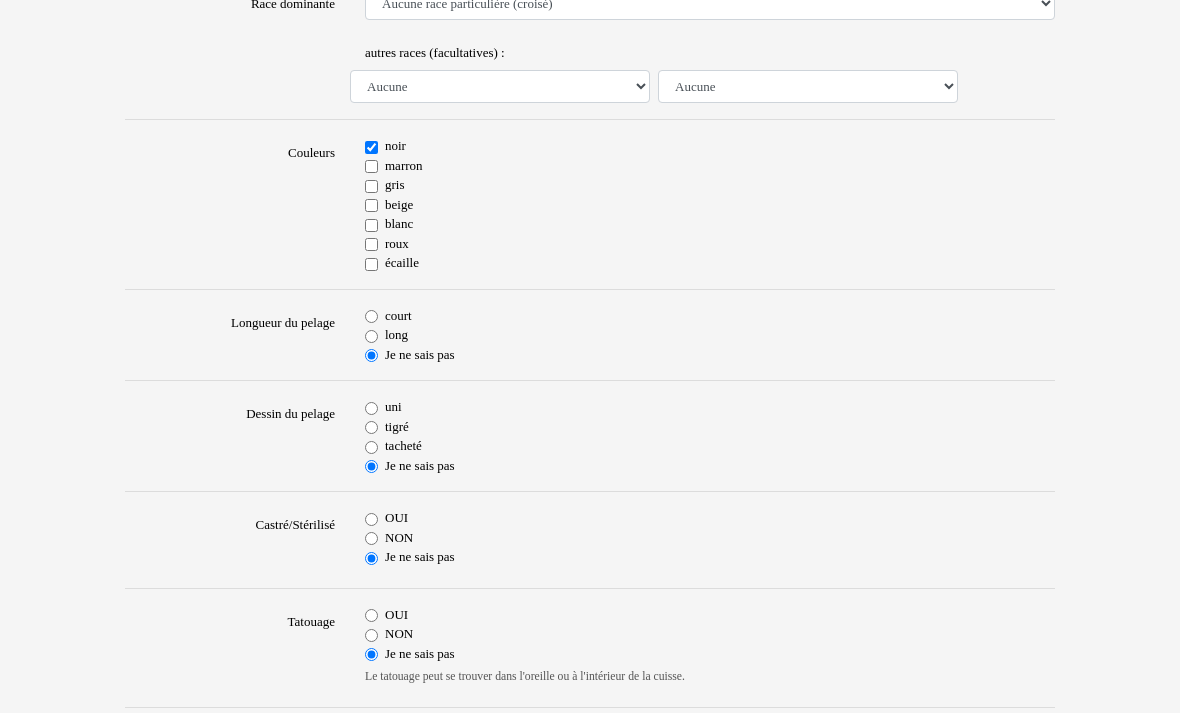 click on "uni" at bounding box center (371, 408) 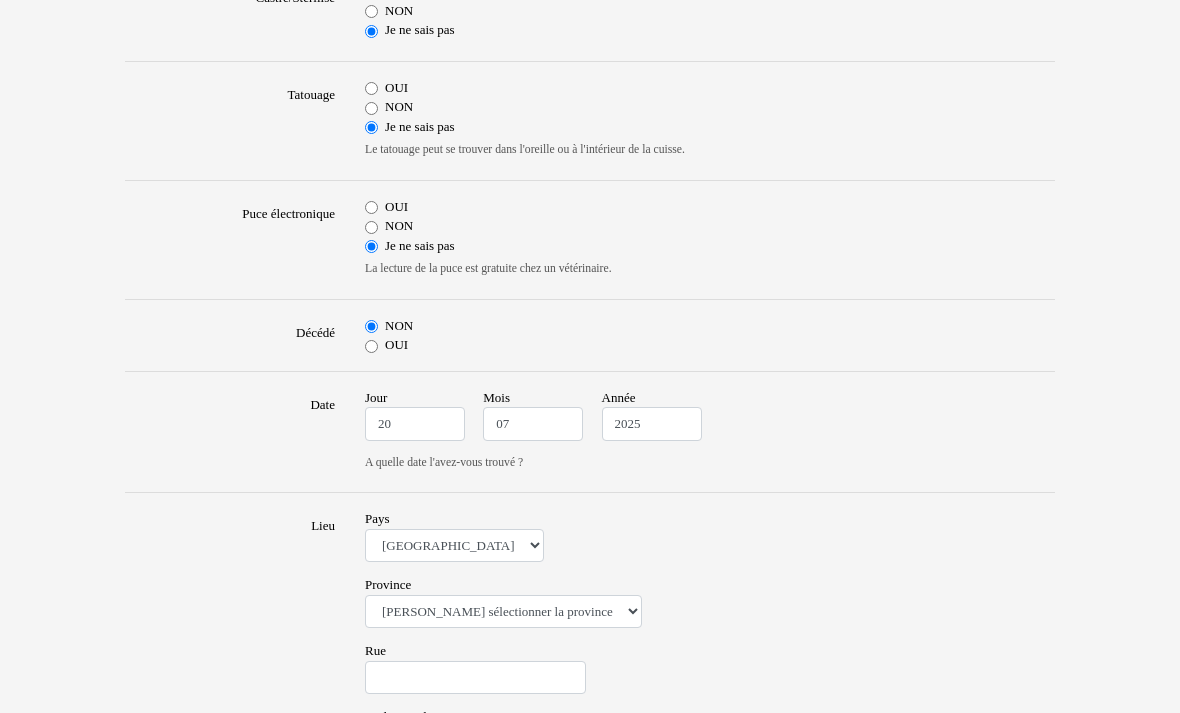 scroll, scrollTop: 844, scrollLeft: 0, axis: vertical 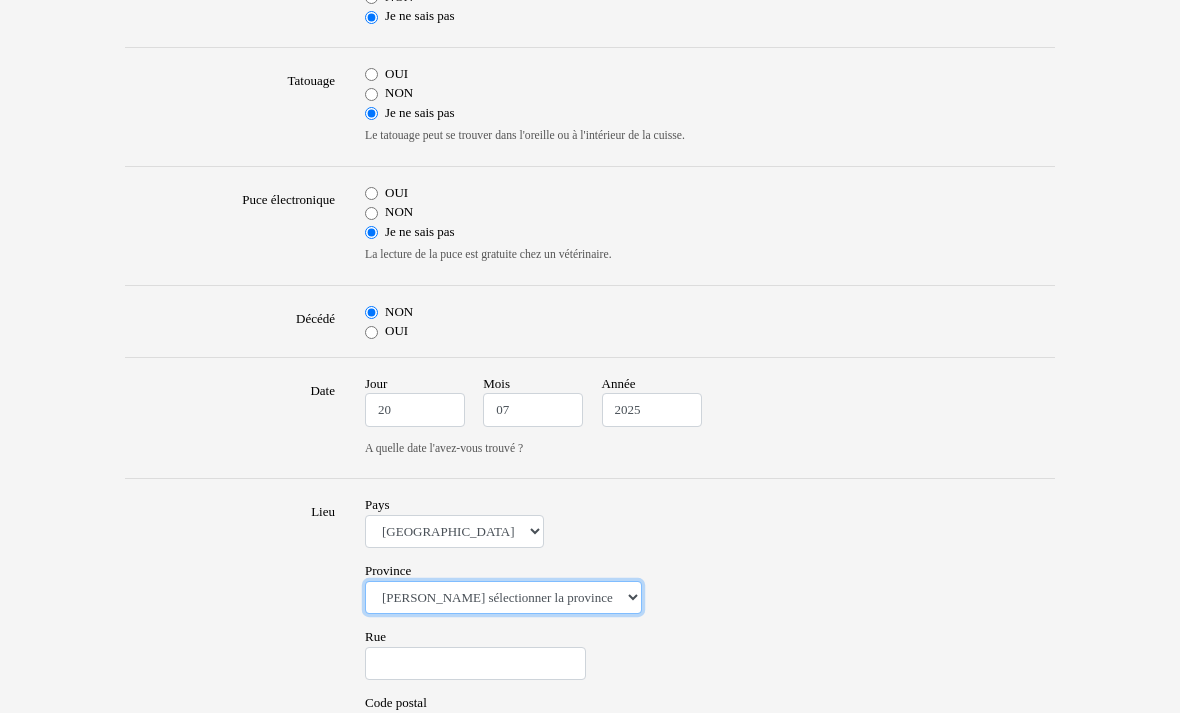click on "Veuillez sélectionner la province AB - [GEOGRAPHIC_DATA] [GEOGRAPHIC_DATA] - [GEOGRAPHIC_DATA] IPE - [GEOGRAPHIC_DATA] MB - [GEOGRAPHIC_DATA] [GEOGRAPHIC_DATA] - [GEOGRAPHIC_DATA] [GEOGRAPHIC_DATA] - [GEOGRAPHIC_DATA] [GEOGRAPHIC_DATA] - [GEOGRAPHIC_DATA] [GEOGRAPHIC_DATA] - [GEOGRAPHIC_DATA] - [GEOGRAPHIC_DATA] [GEOGRAPHIC_DATA] - [GEOGRAPHIC_DATA] [GEOGRAPHIC_DATA] - [GEOGRAPHIC_DATA] [GEOGRAPHIC_DATA] - [GEOGRAPHIC_DATA] [GEOGRAPHIC_DATA] - [GEOGRAPHIC_DATA]" at bounding box center (503, 599) 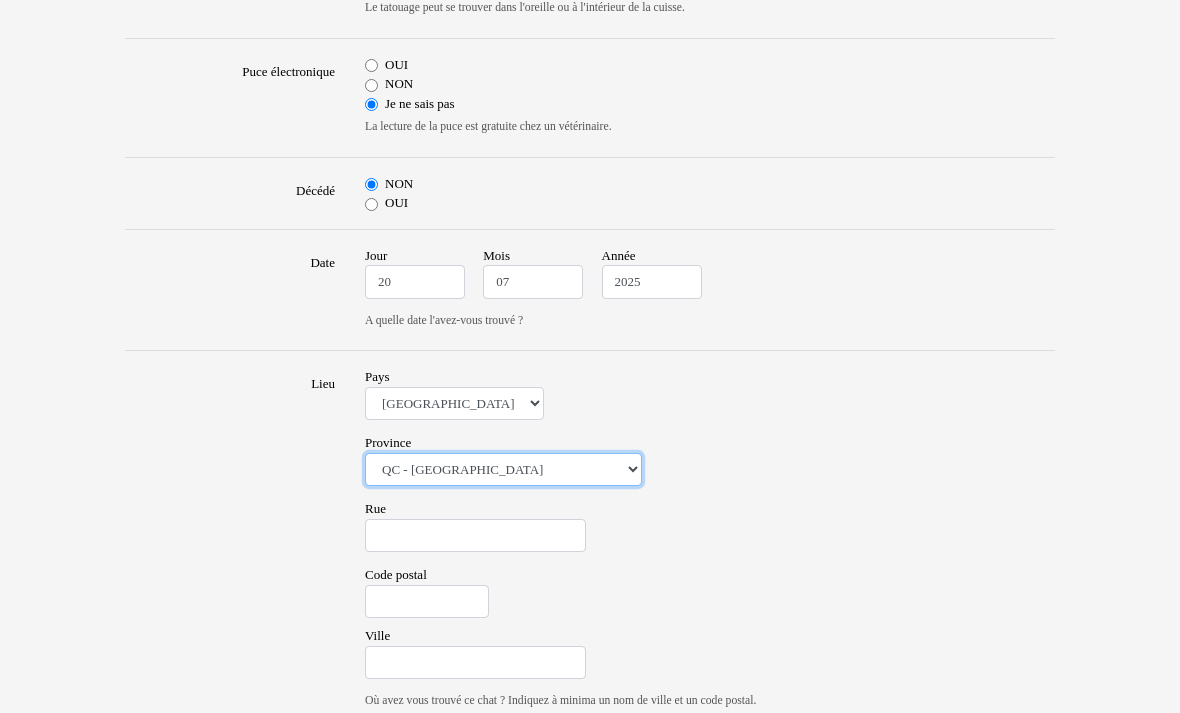 scroll, scrollTop: 994, scrollLeft: 0, axis: vertical 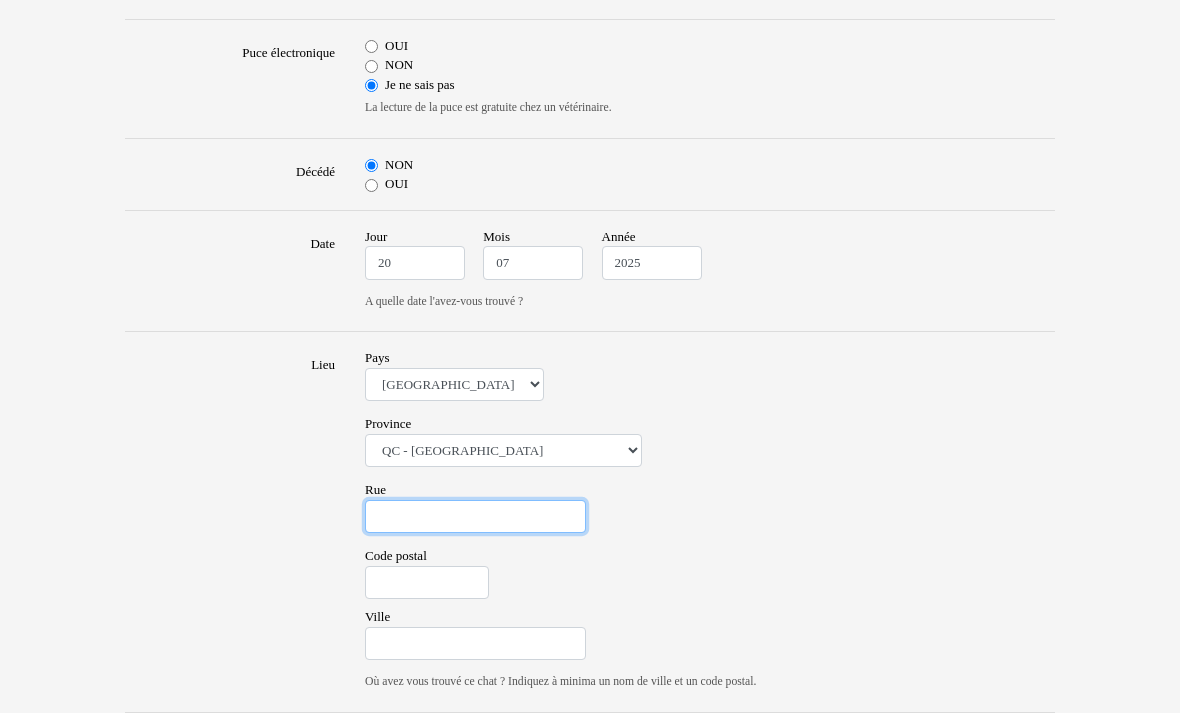 click on "Rue" at bounding box center (475, 517) 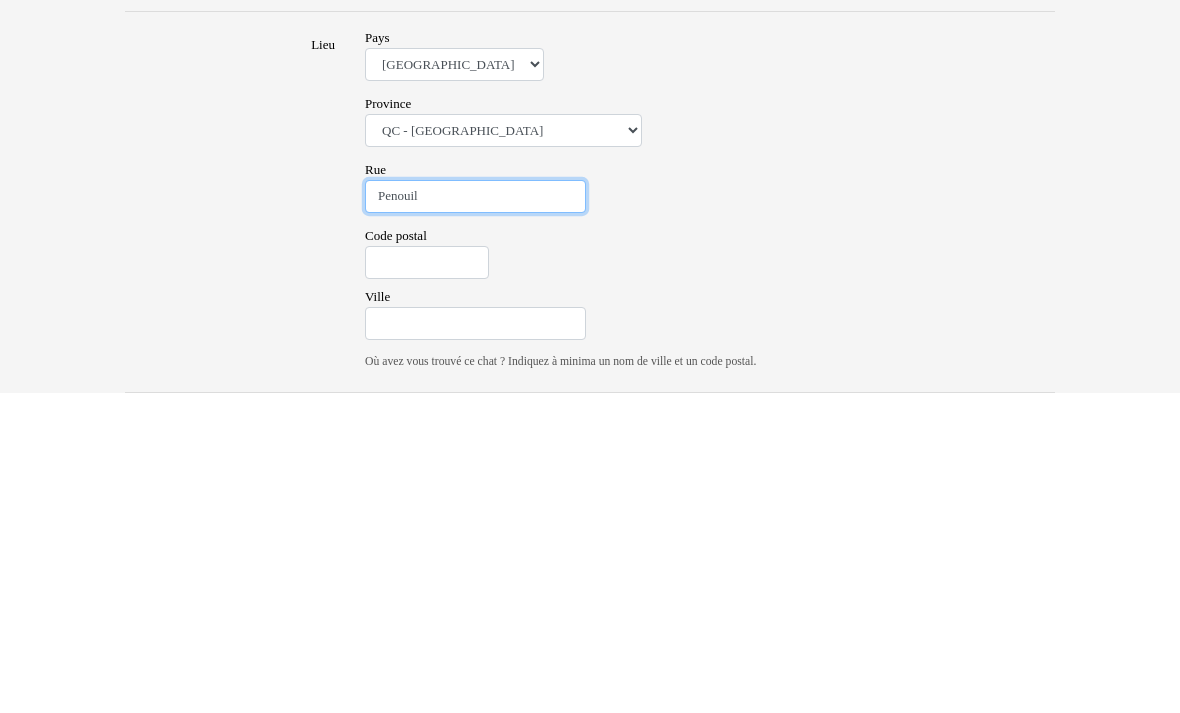 type on "Penouil" 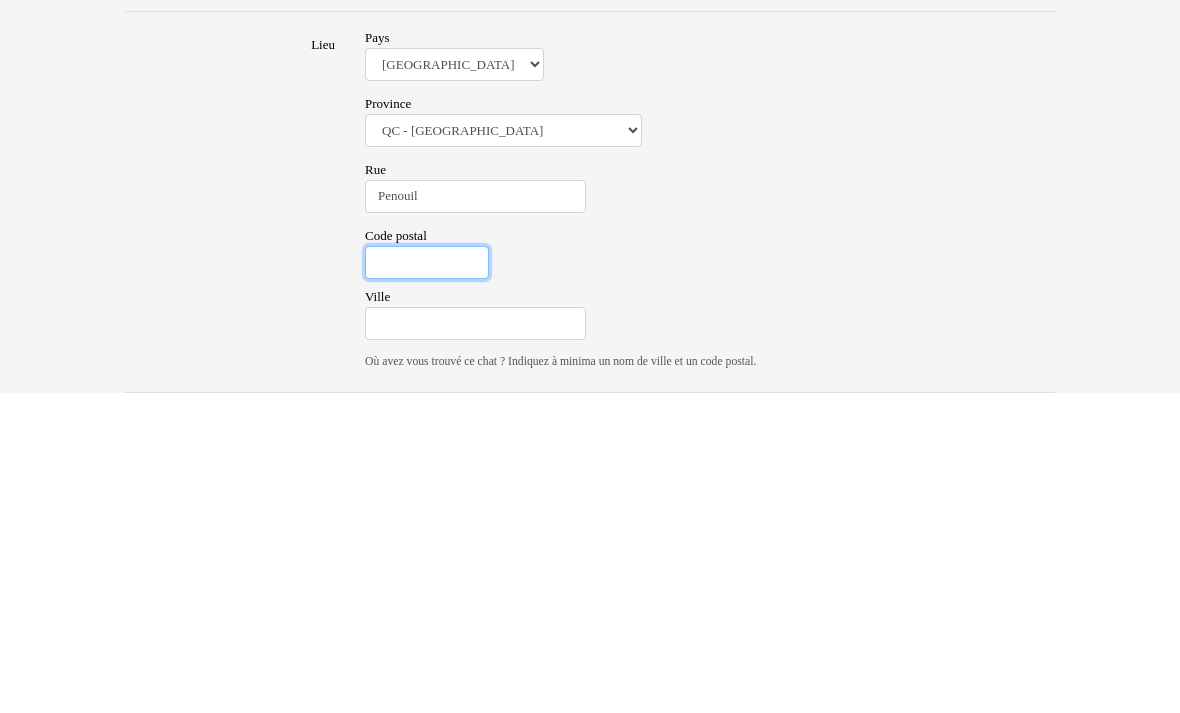 click on "Code postal" at bounding box center (427, 583) 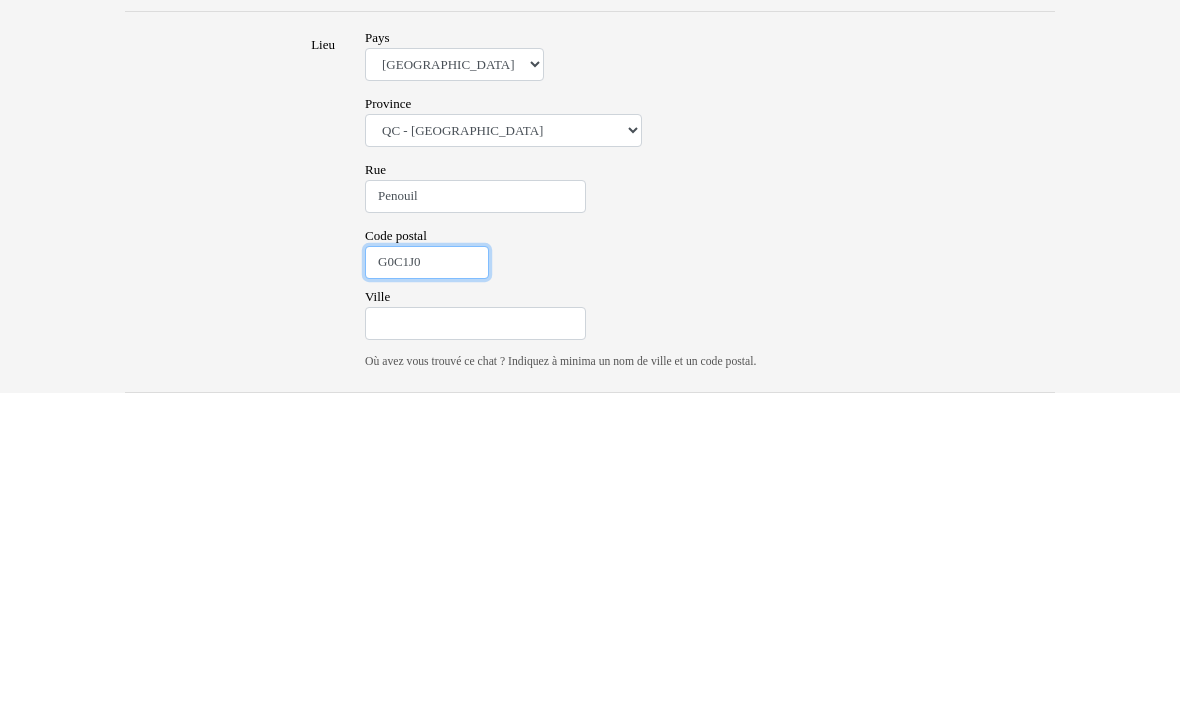 type on "G0C1J0" 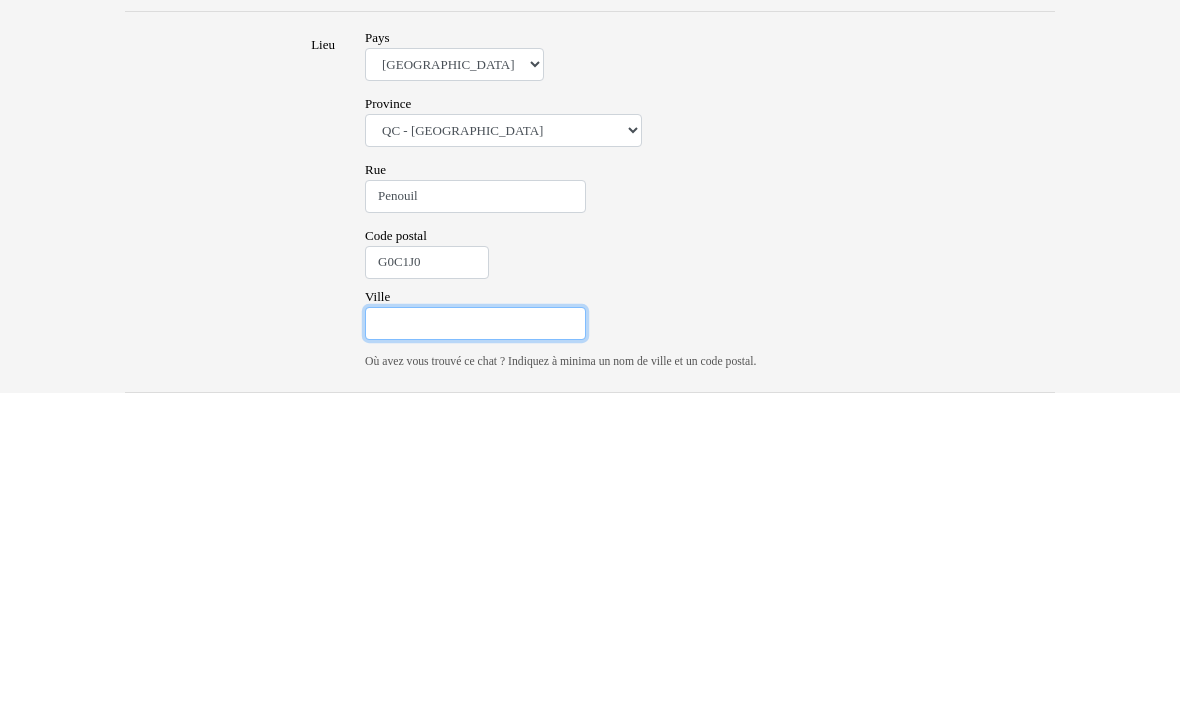 click on "Ville" at bounding box center (475, 644) 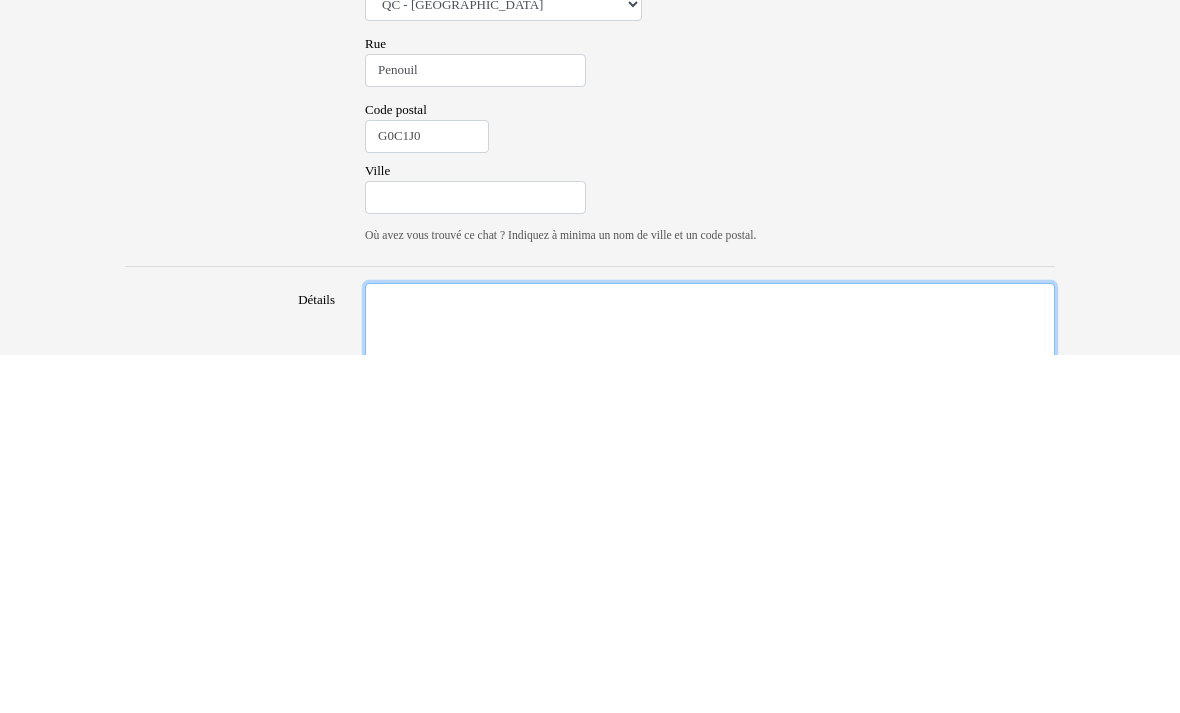 click on "Détails" at bounding box center [710, 726] 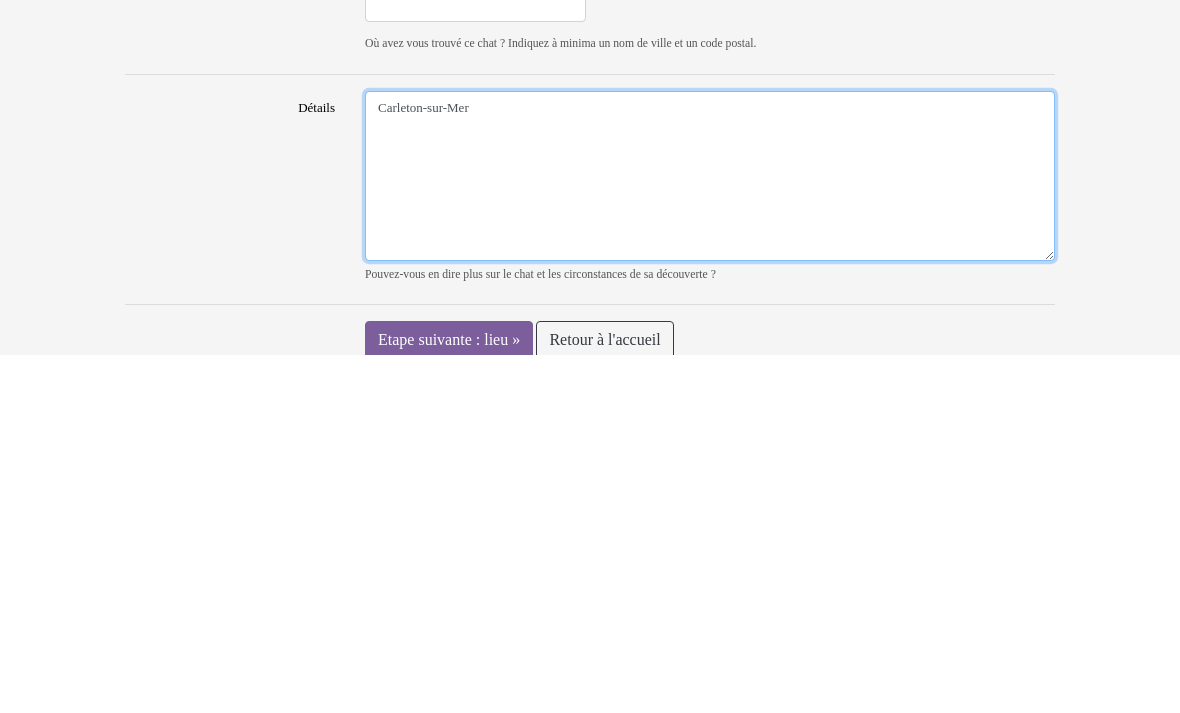 type on "Carleton-sur-Mer" 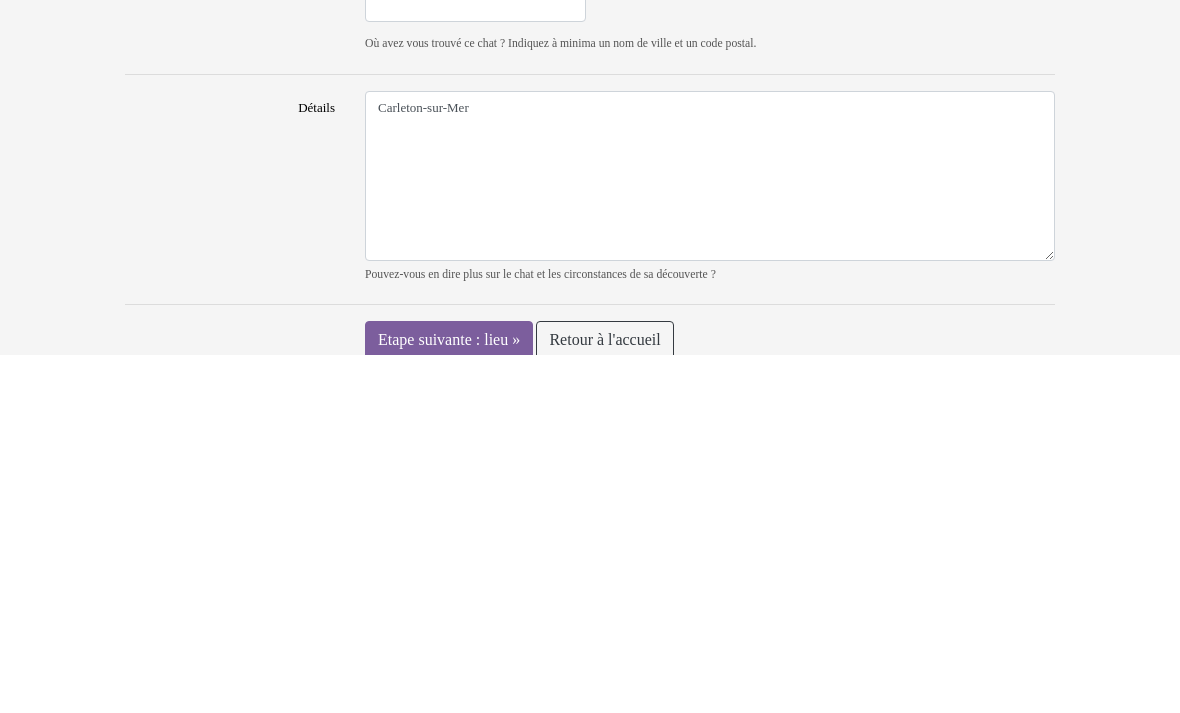 click on "Etape suivante : lieu »" at bounding box center (449, 698) 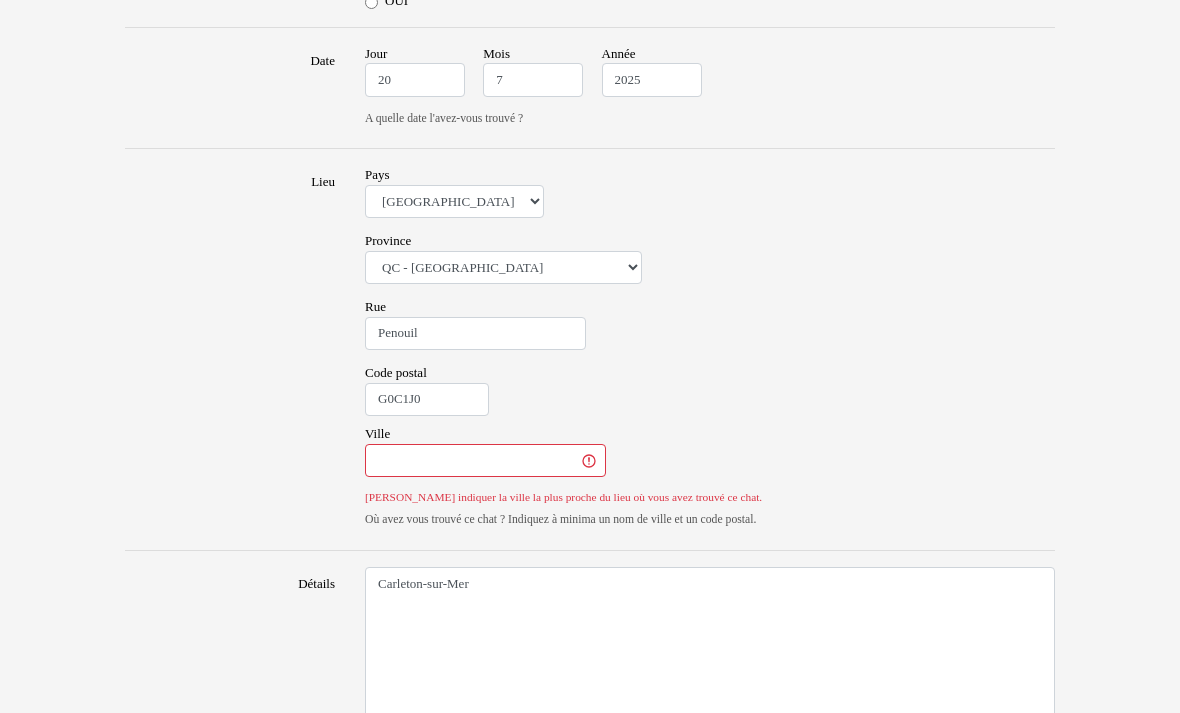 scroll, scrollTop: 1231, scrollLeft: 0, axis: vertical 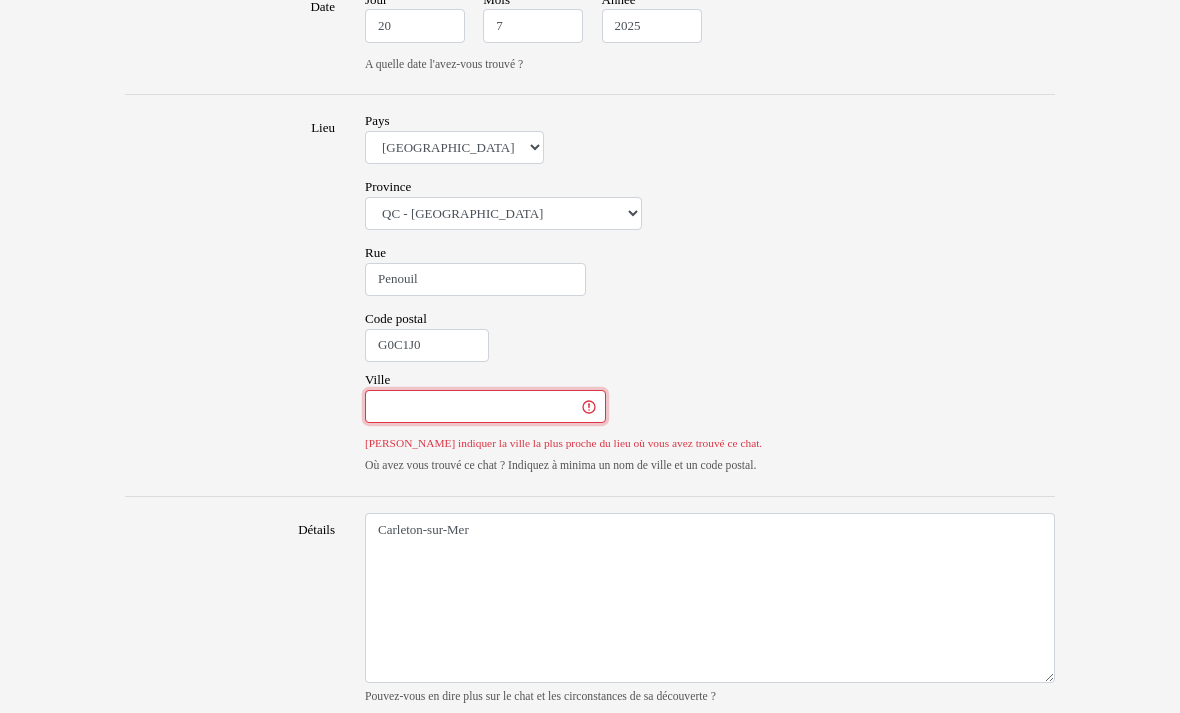 click on "Ville" at bounding box center [485, 407] 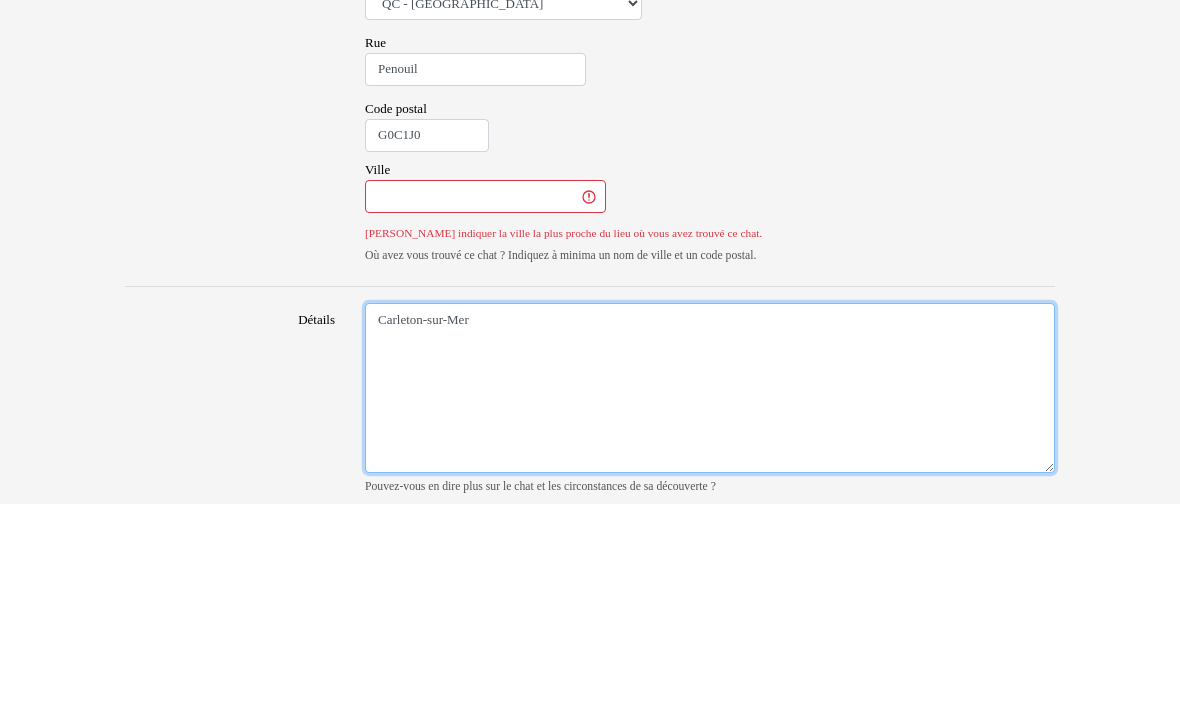 click on "Carleton-sur-Mer" at bounding box center [710, 598] 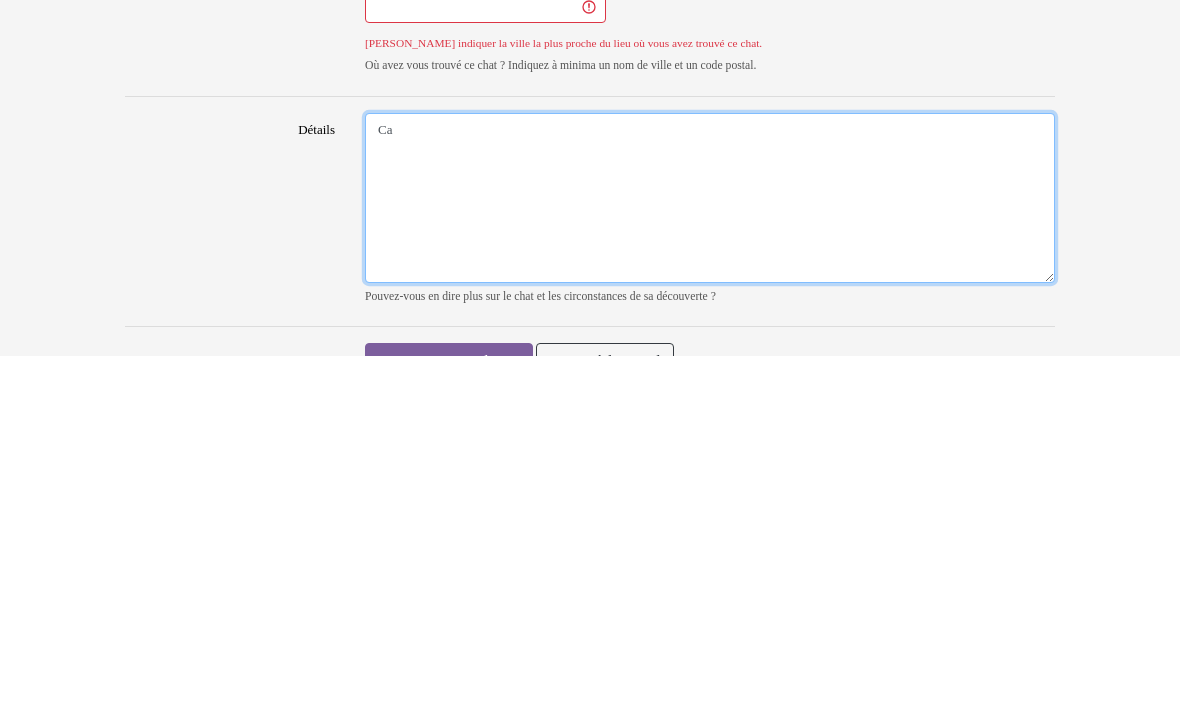 type on "C" 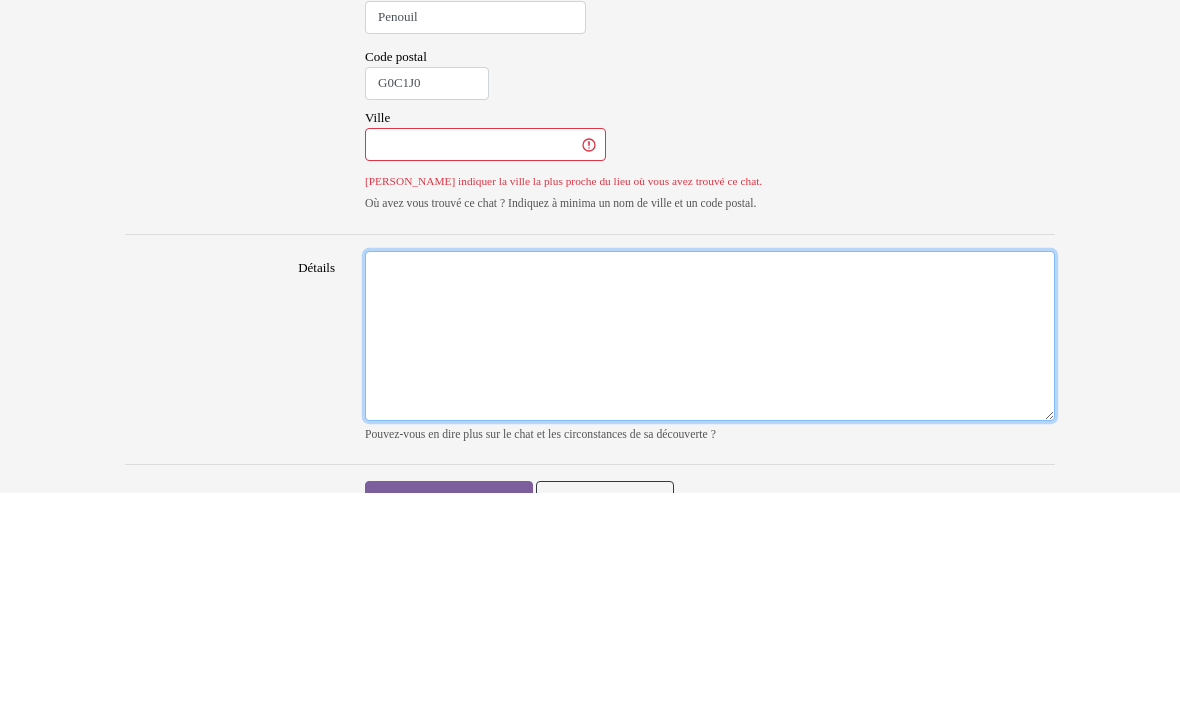 type 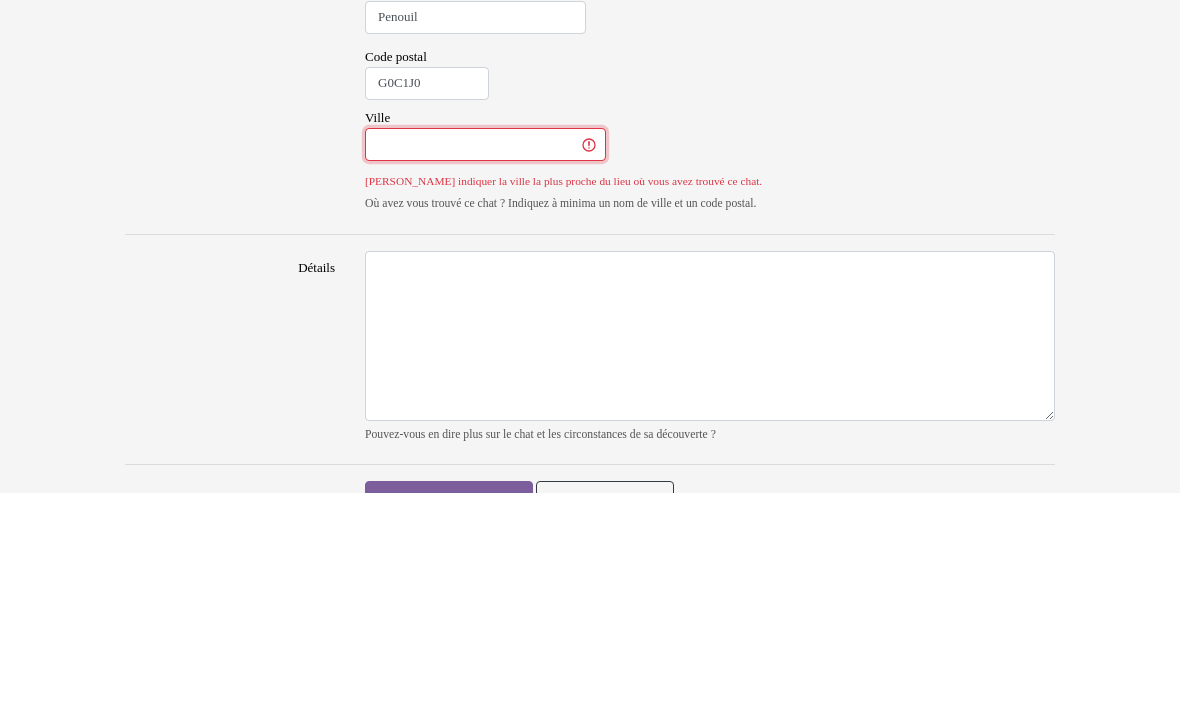 click on "Ville" at bounding box center [485, 365] 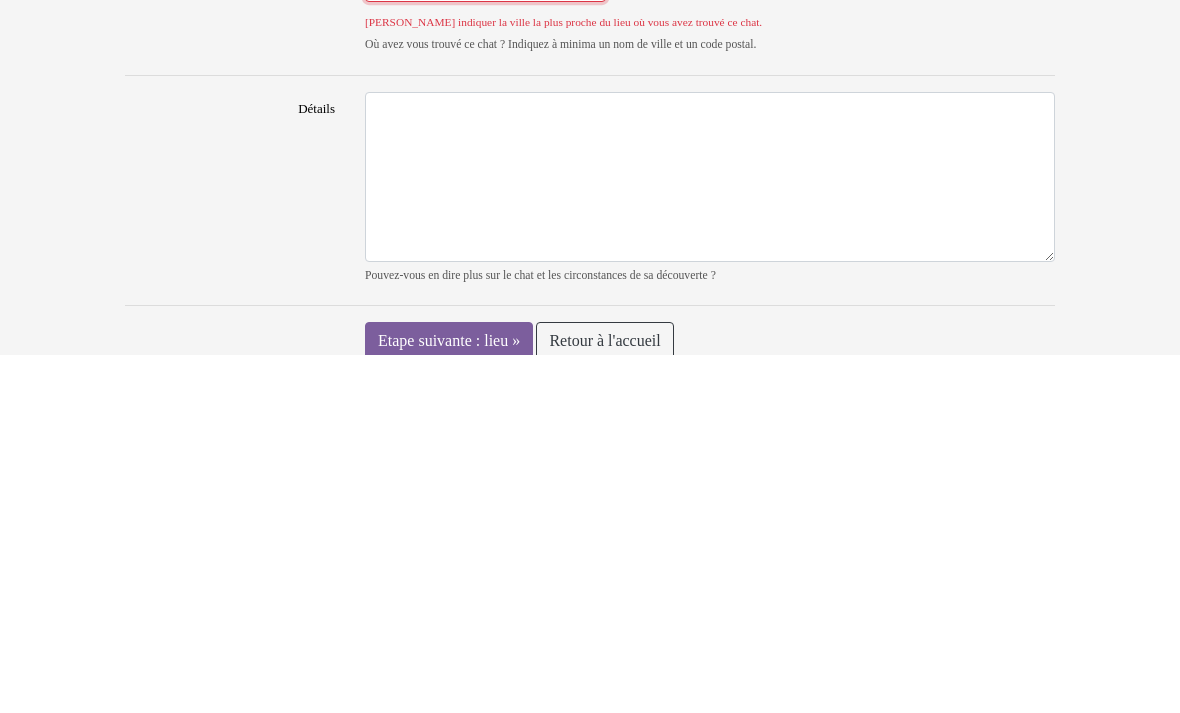scroll, scrollTop: 1295, scrollLeft: 0, axis: vertical 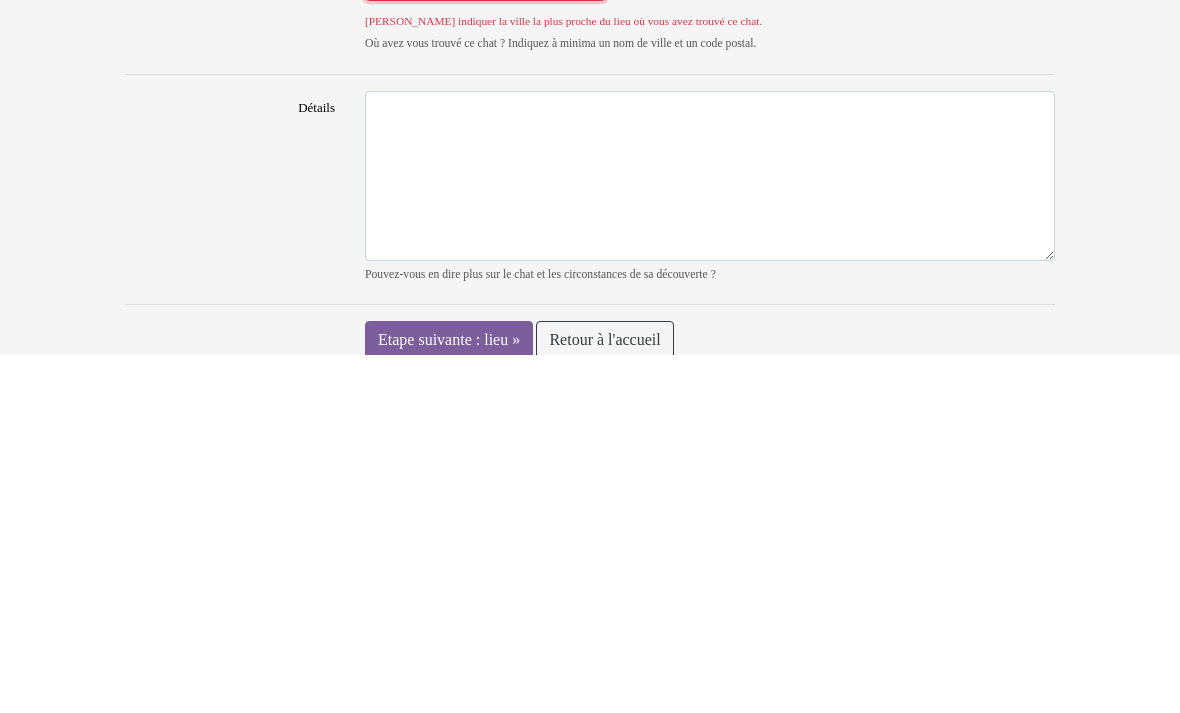 type on "Carleton-sur-Mer" 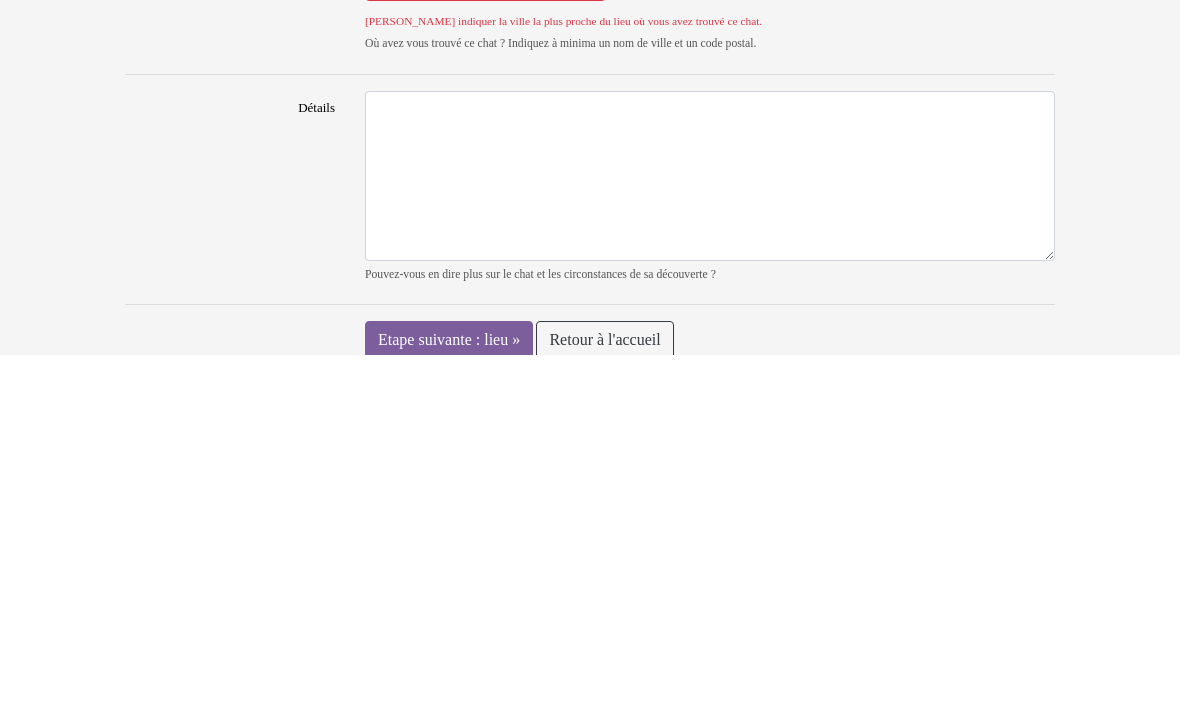 click on "Etape suivante : lieu »" at bounding box center (449, 698) 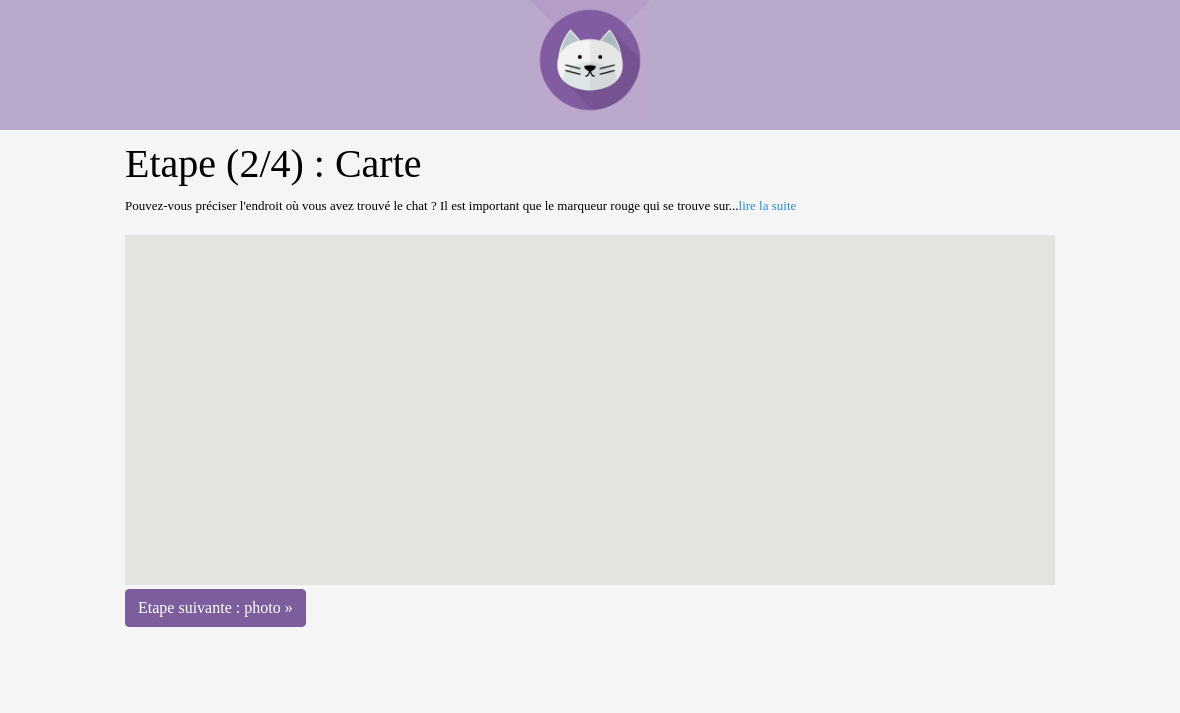 scroll, scrollTop: 0, scrollLeft: 0, axis: both 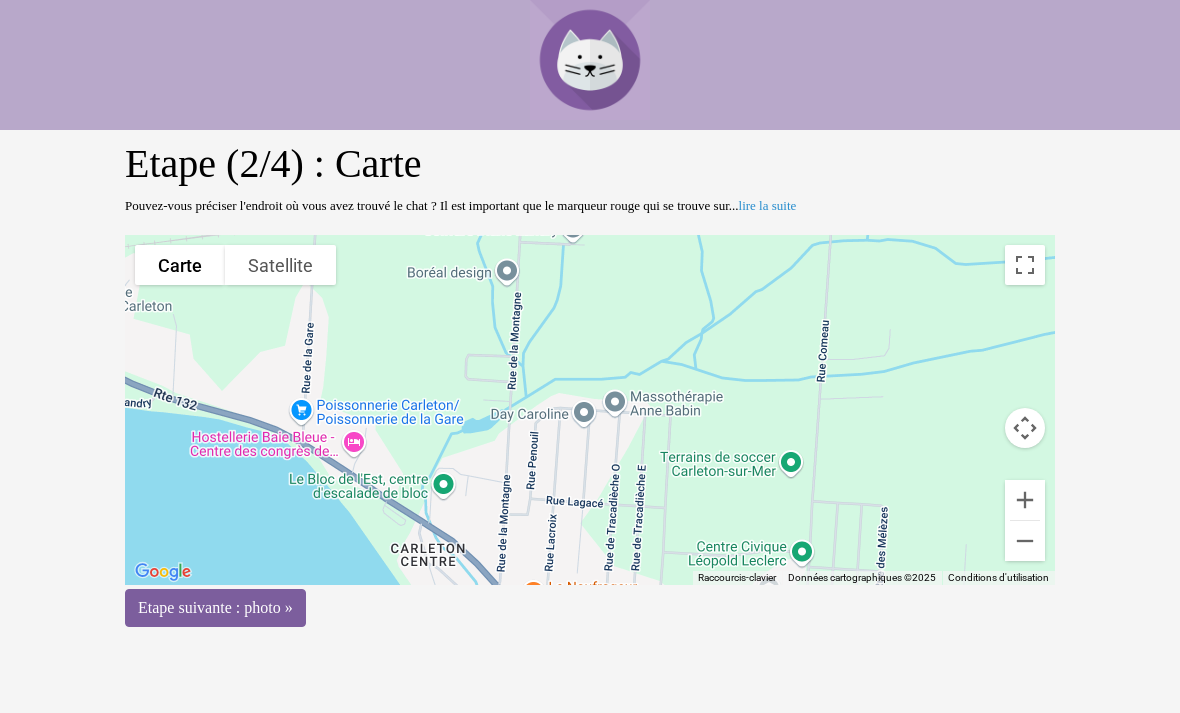 click on "Etape suivante : photo »" at bounding box center [215, 608] 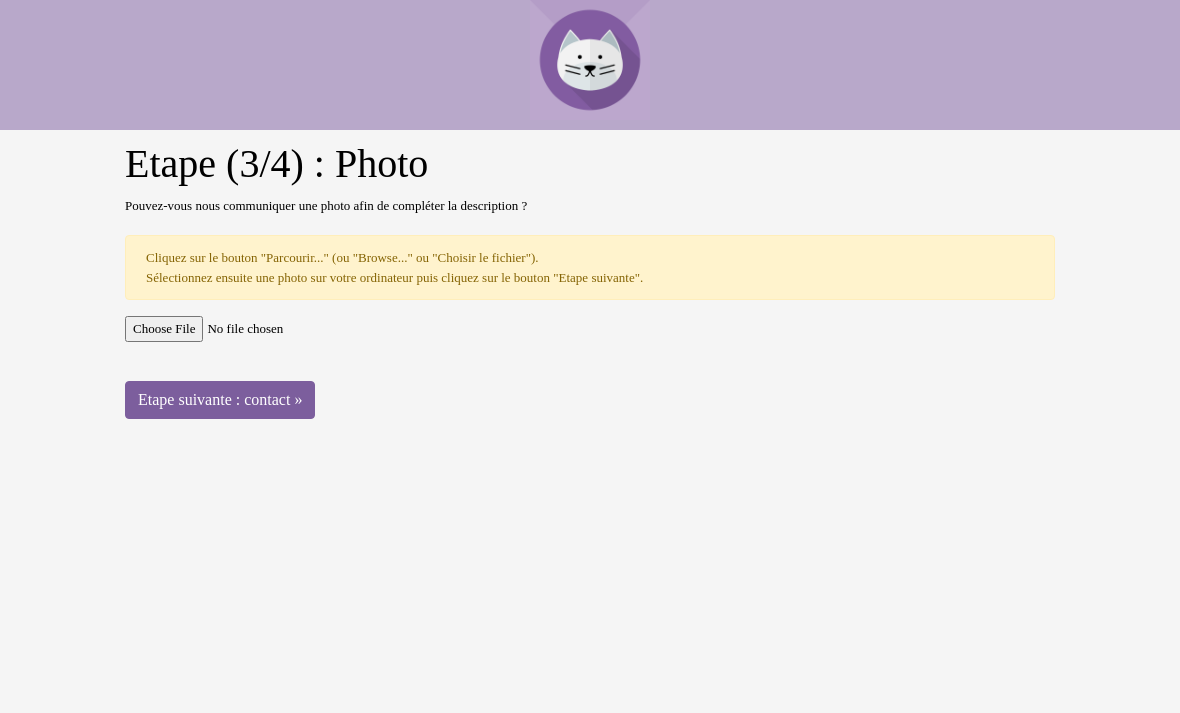 scroll, scrollTop: 0, scrollLeft: 0, axis: both 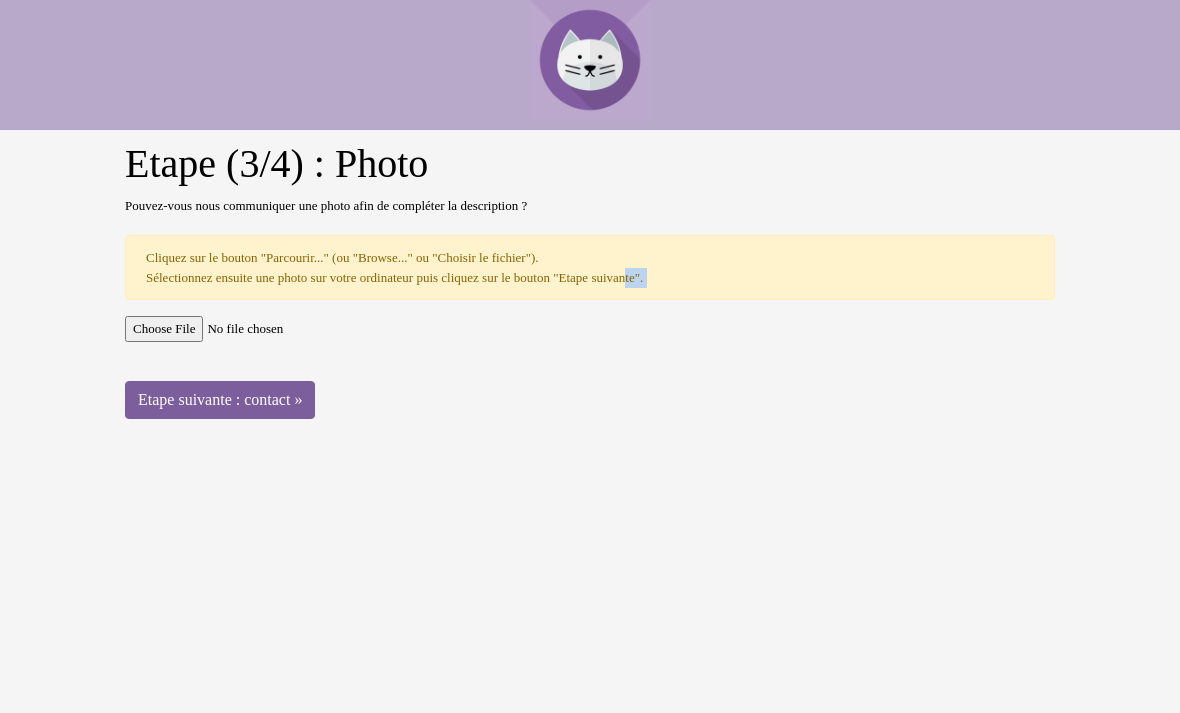 click at bounding box center (590, 329) 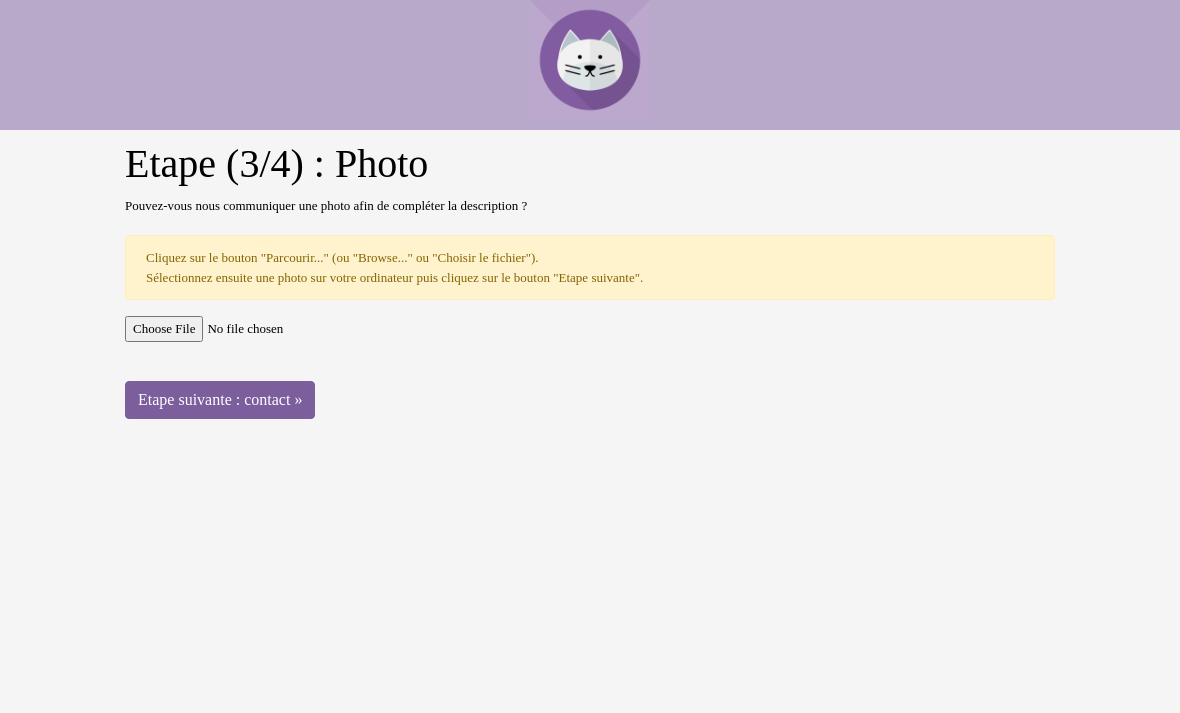 type on "C:\fakepath\IMG_3147.jpeg" 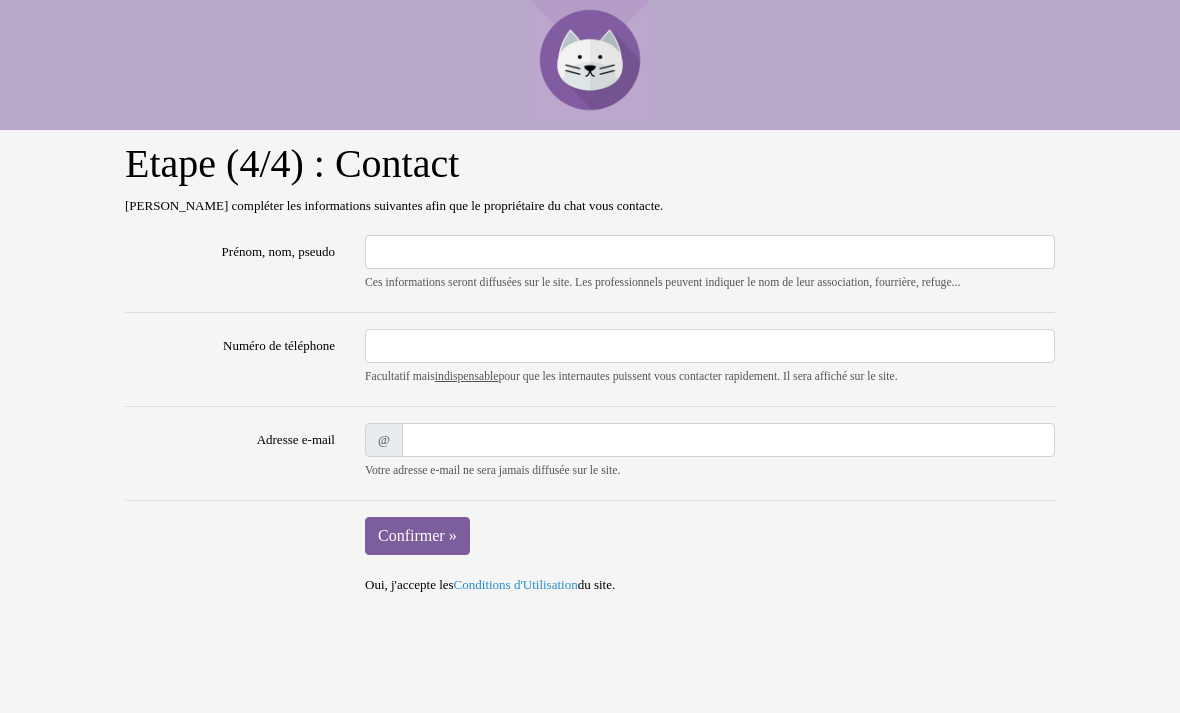 scroll, scrollTop: 0, scrollLeft: 0, axis: both 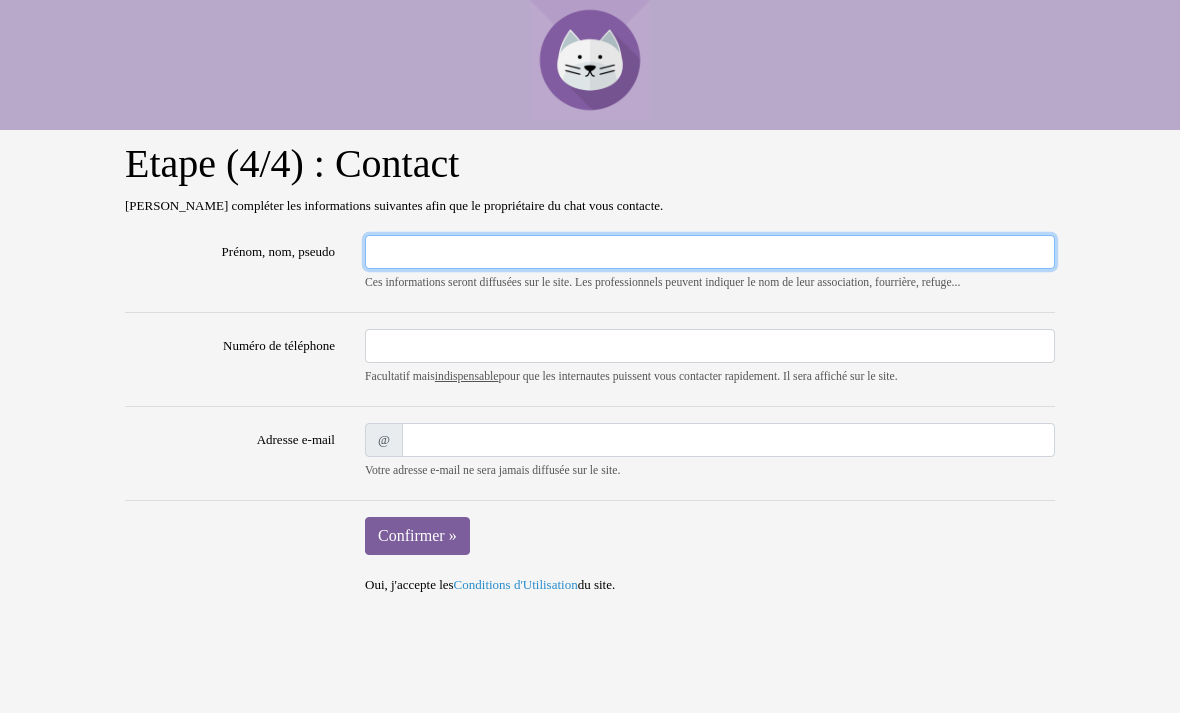 click on "Prénom, nom, pseudo" at bounding box center (710, 252) 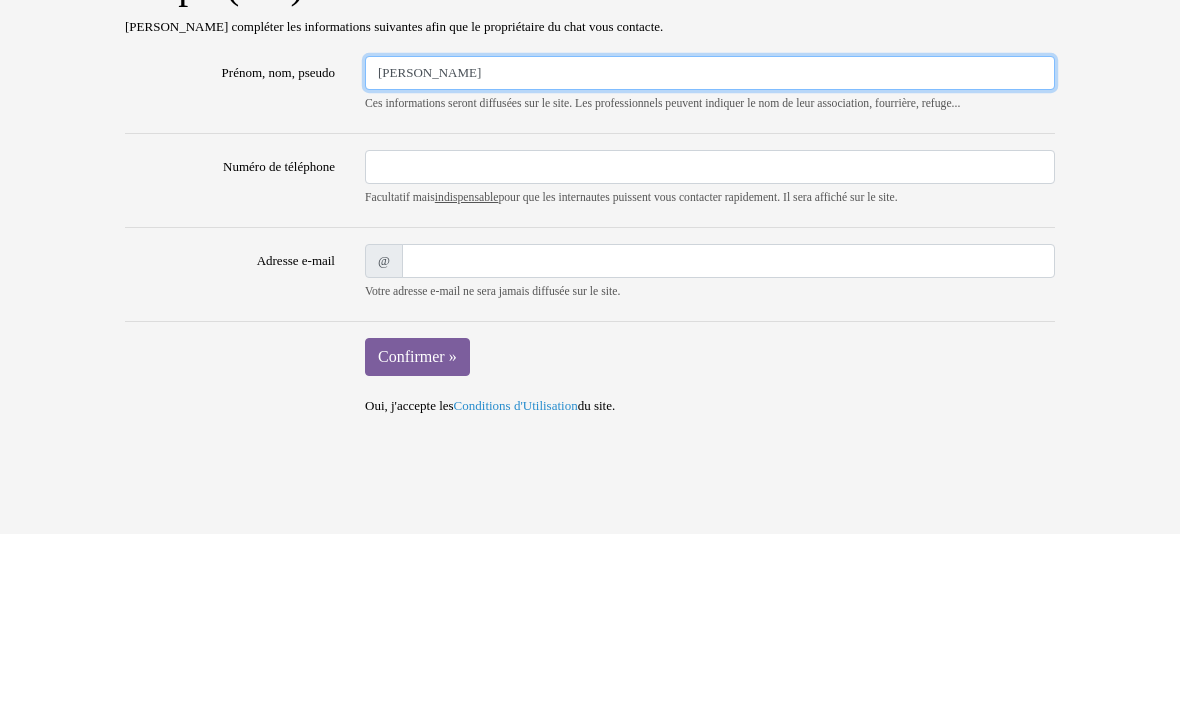 type on "Valerie" 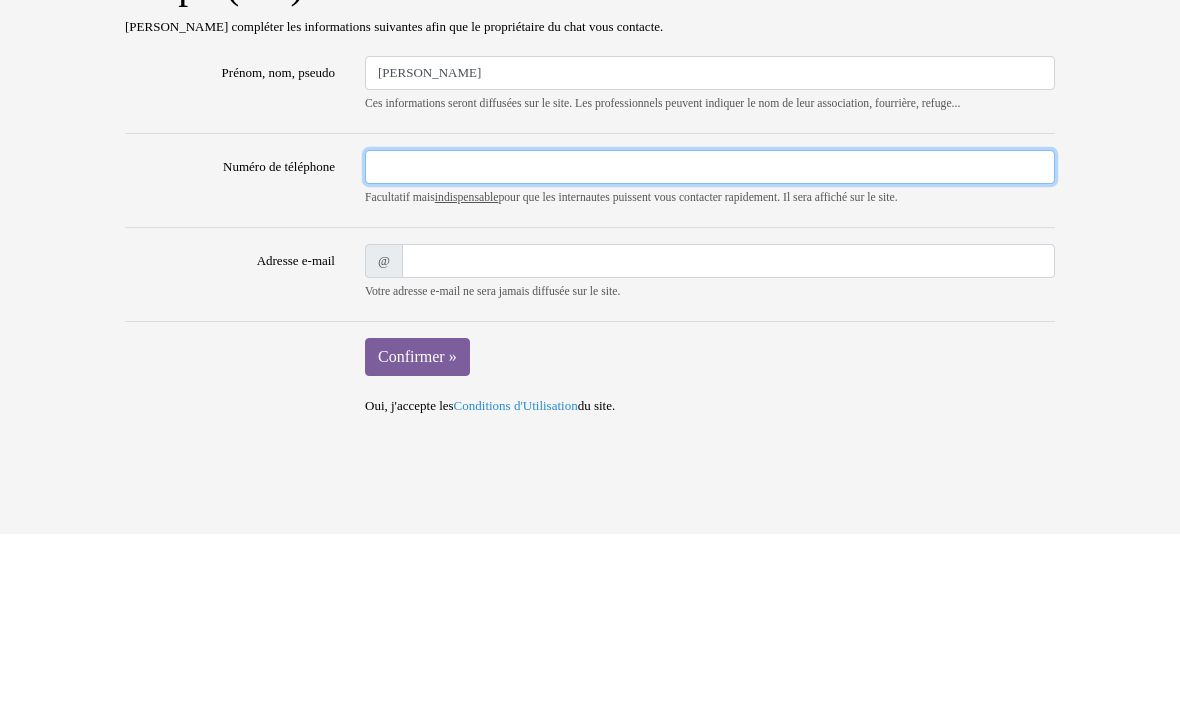 click on "Numéro de téléphone" at bounding box center (710, 346) 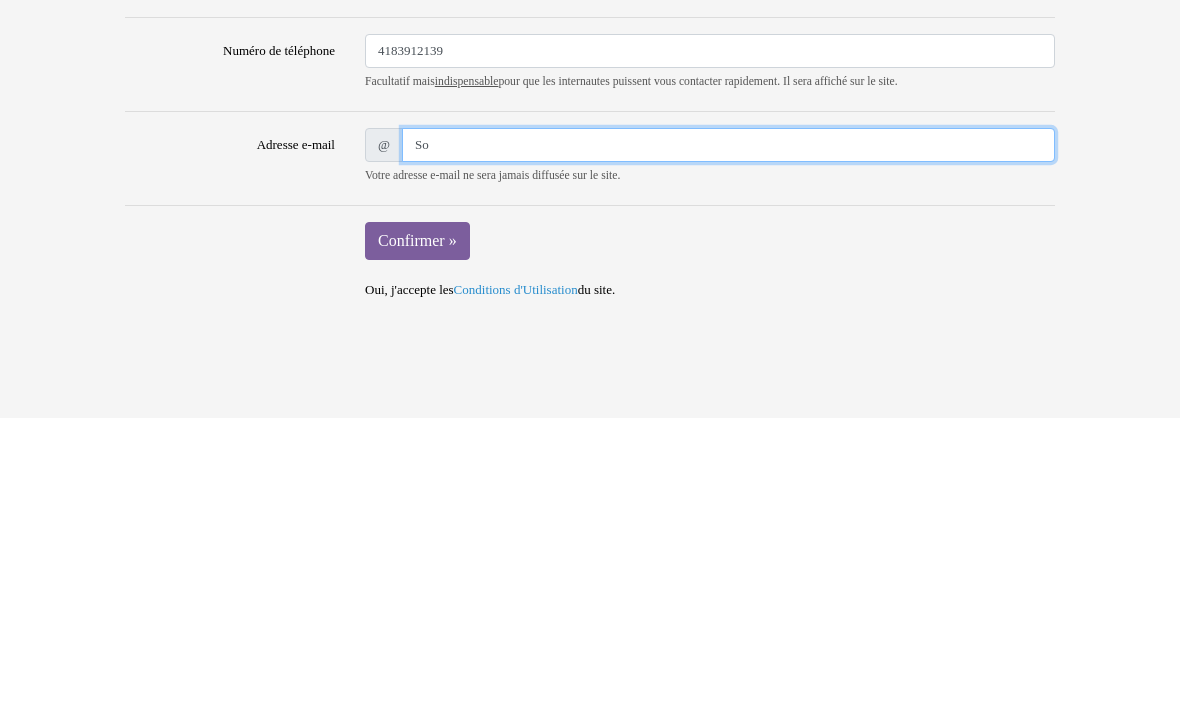 type on "S" 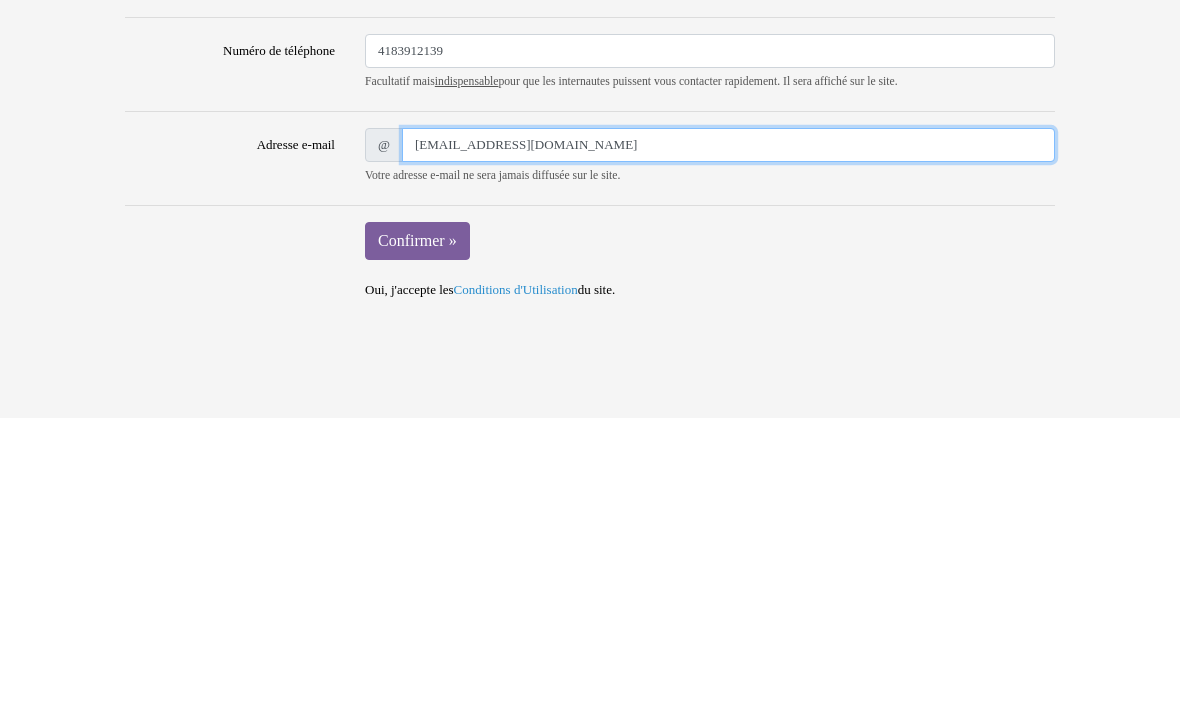 type on "solidariteavignon@hotmail.com" 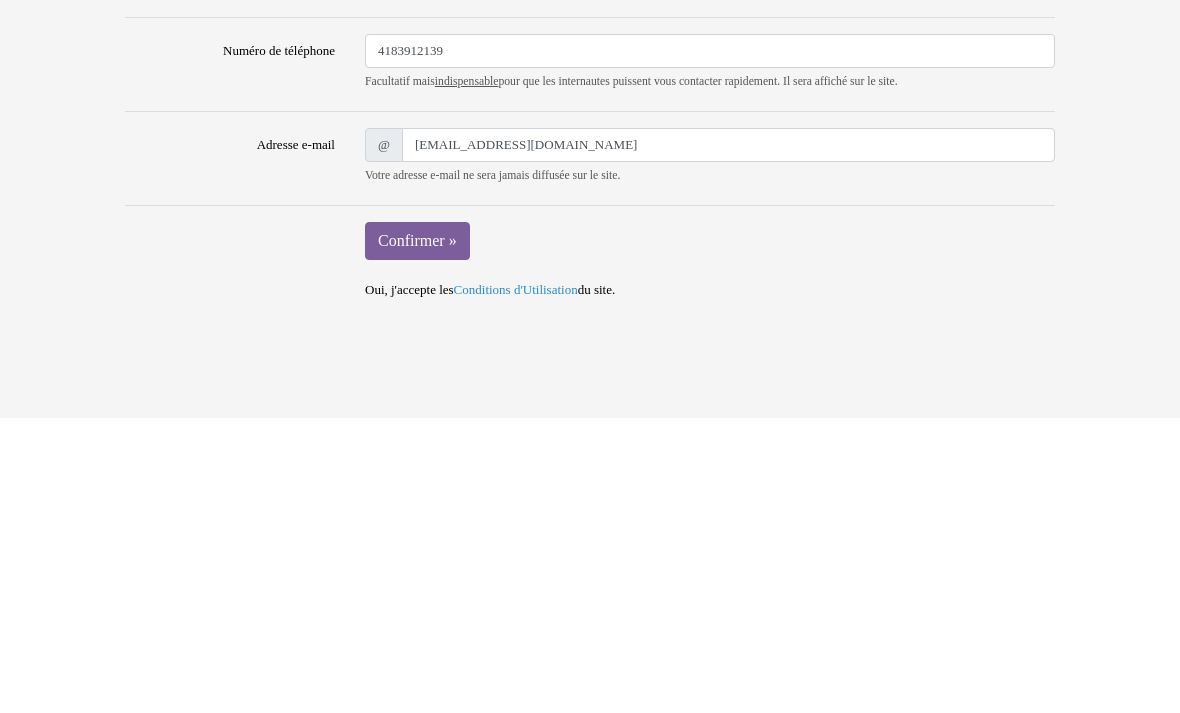 click on "Confirmer »" at bounding box center (417, 536) 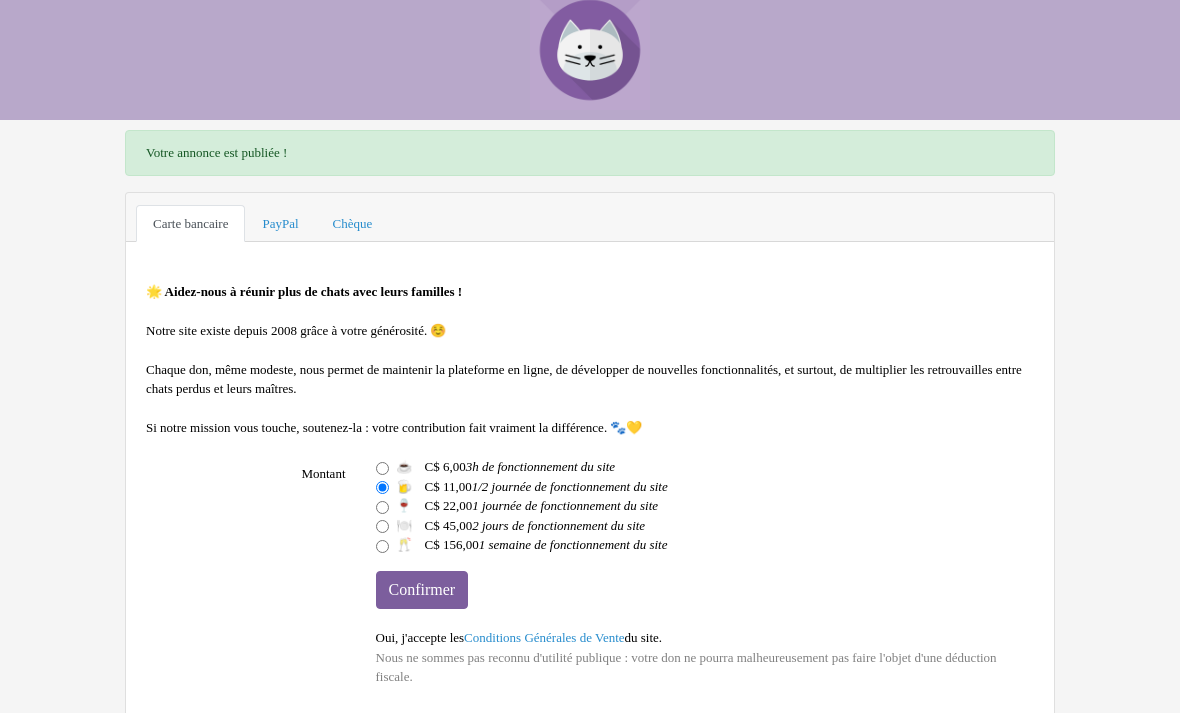 scroll, scrollTop: 0, scrollLeft: 0, axis: both 